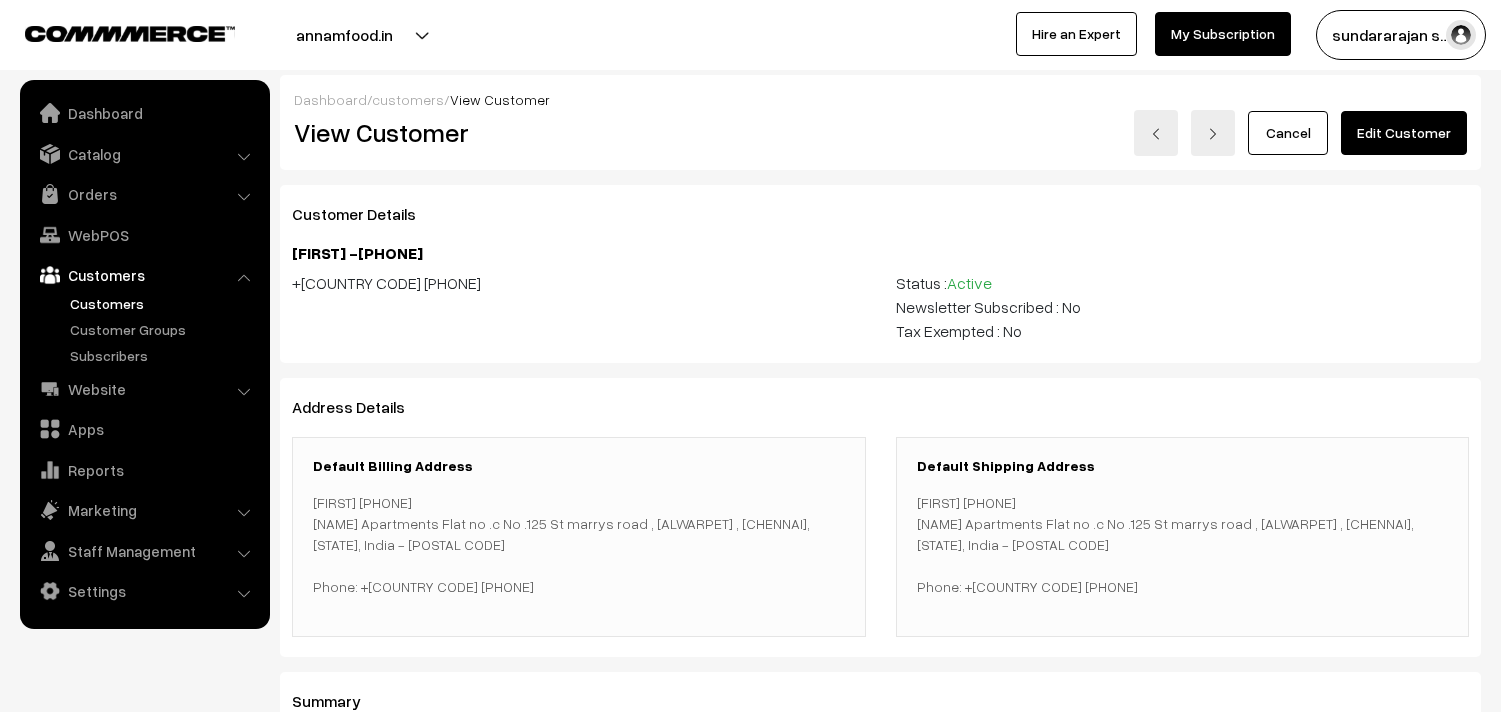 scroll, scrollTop: 0, scrollLeft: 0, axis: both 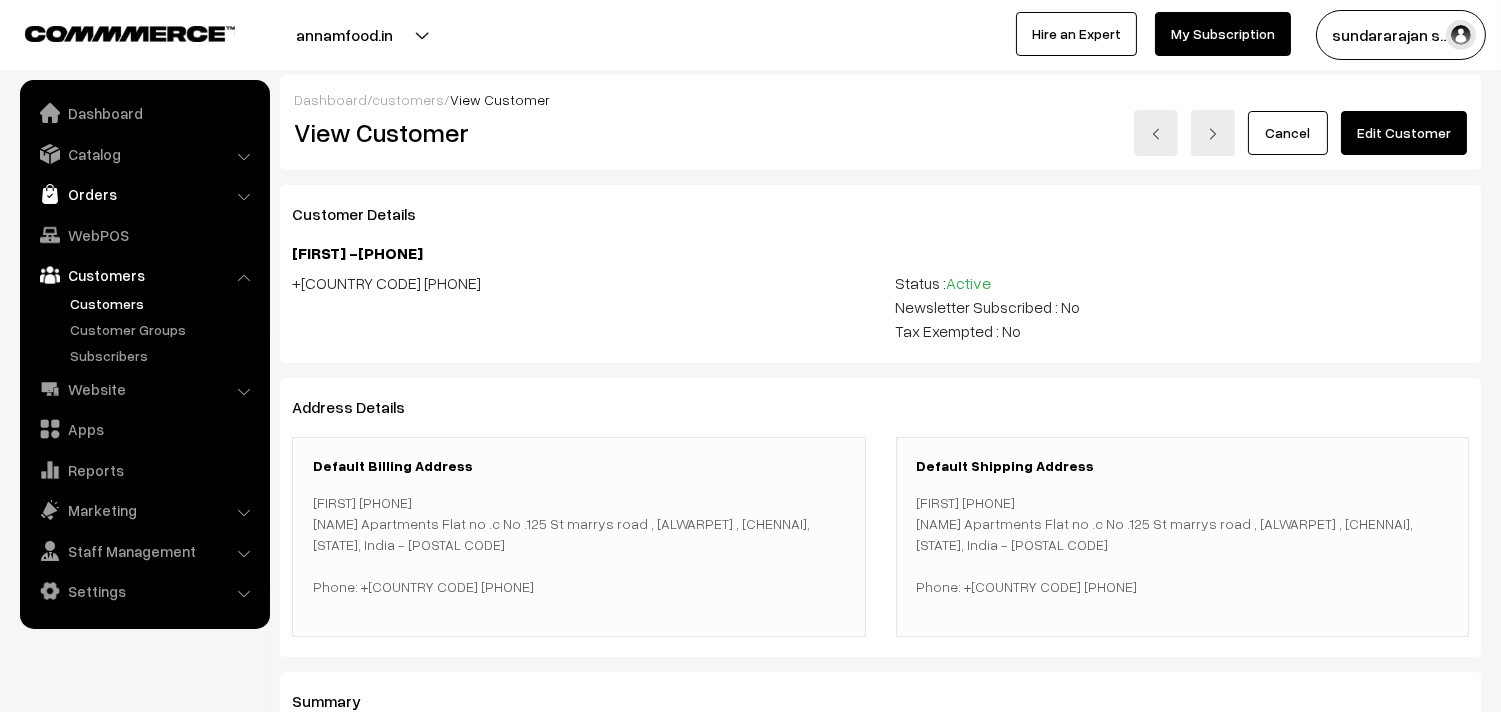 click on "Orders" at bounding box center [144, 194] 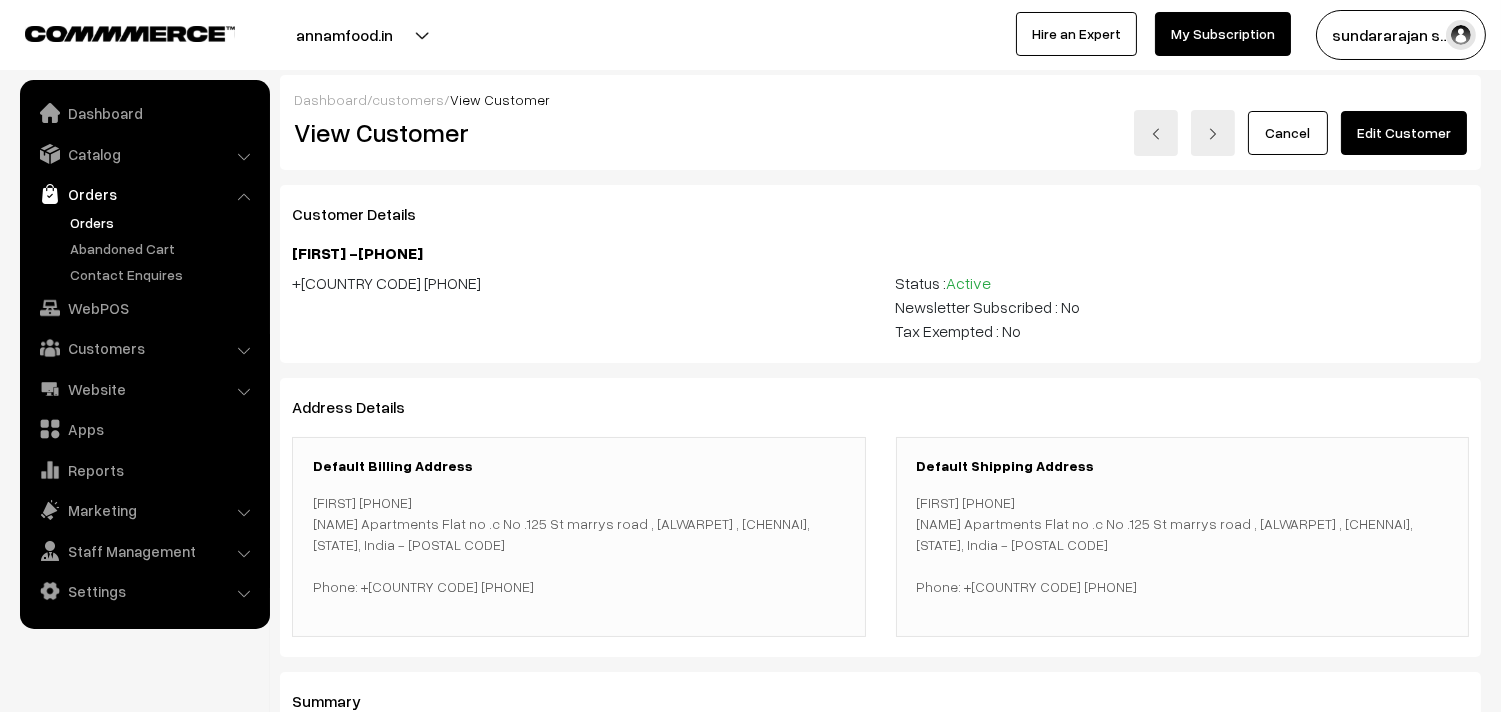 click on "Orders" at bounding box center (164, 222) 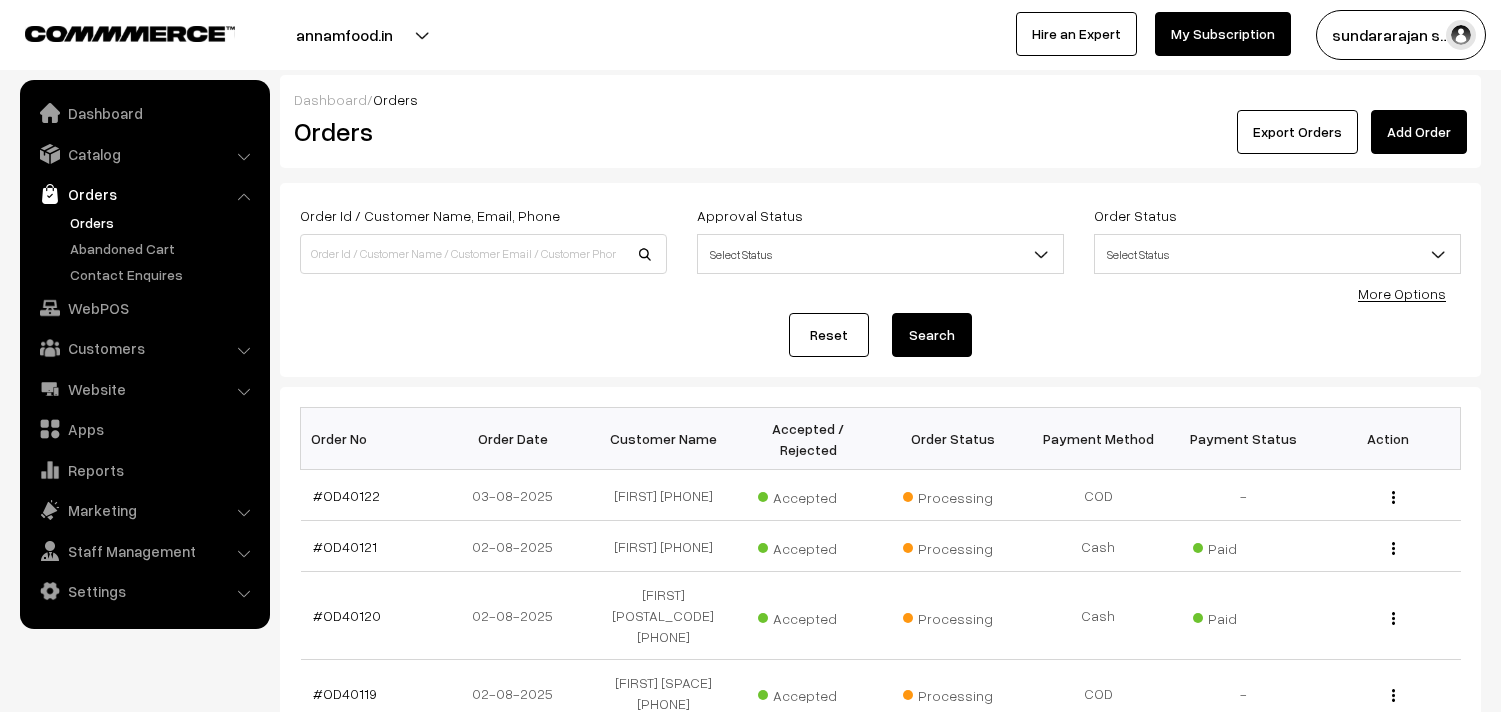 scroll, scrollTop: 0, scrollLeft: 0, axis: both 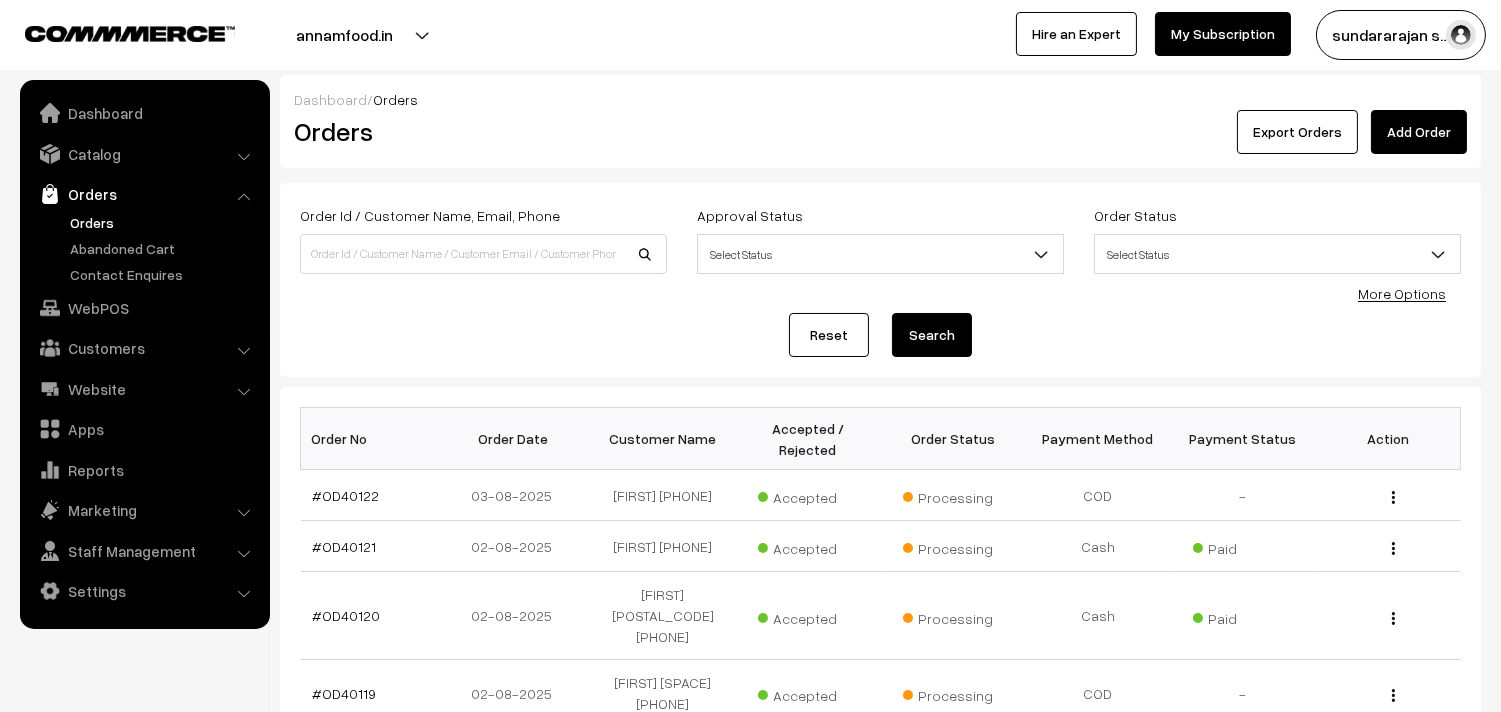 click on "Orders" at bounding box center (164, 222) 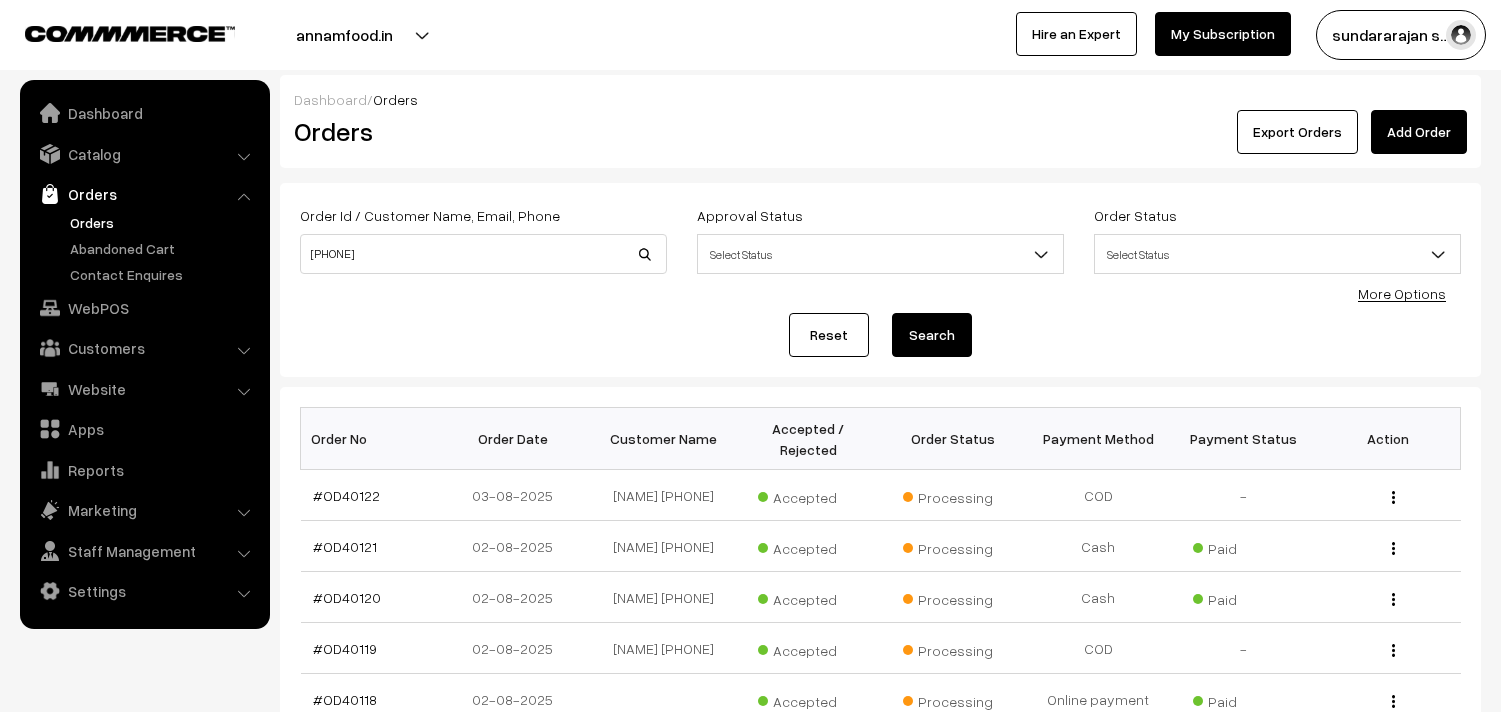 scroll, scrollTop: 0, scrollLeft: 0, axis: both 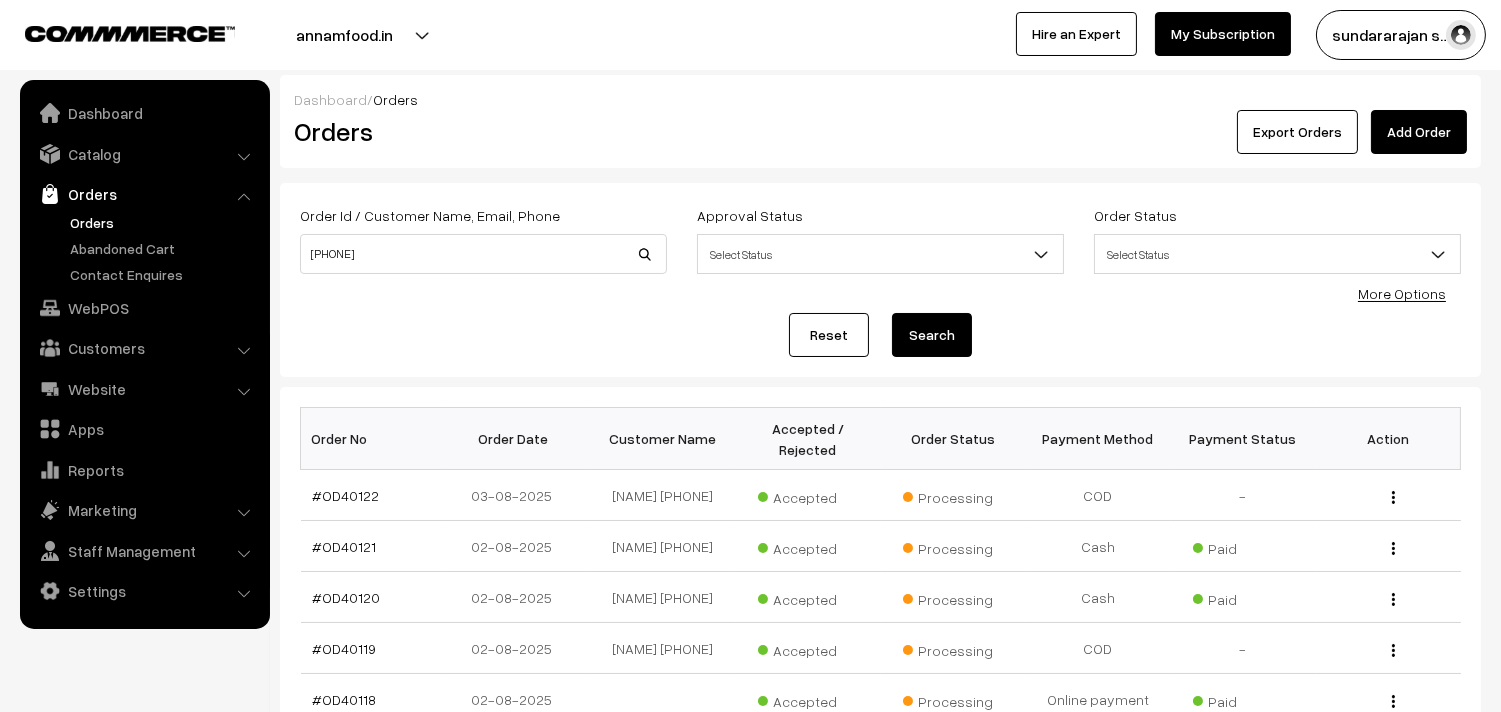 click on "[PHONE]" at bounding box center (483, 254) 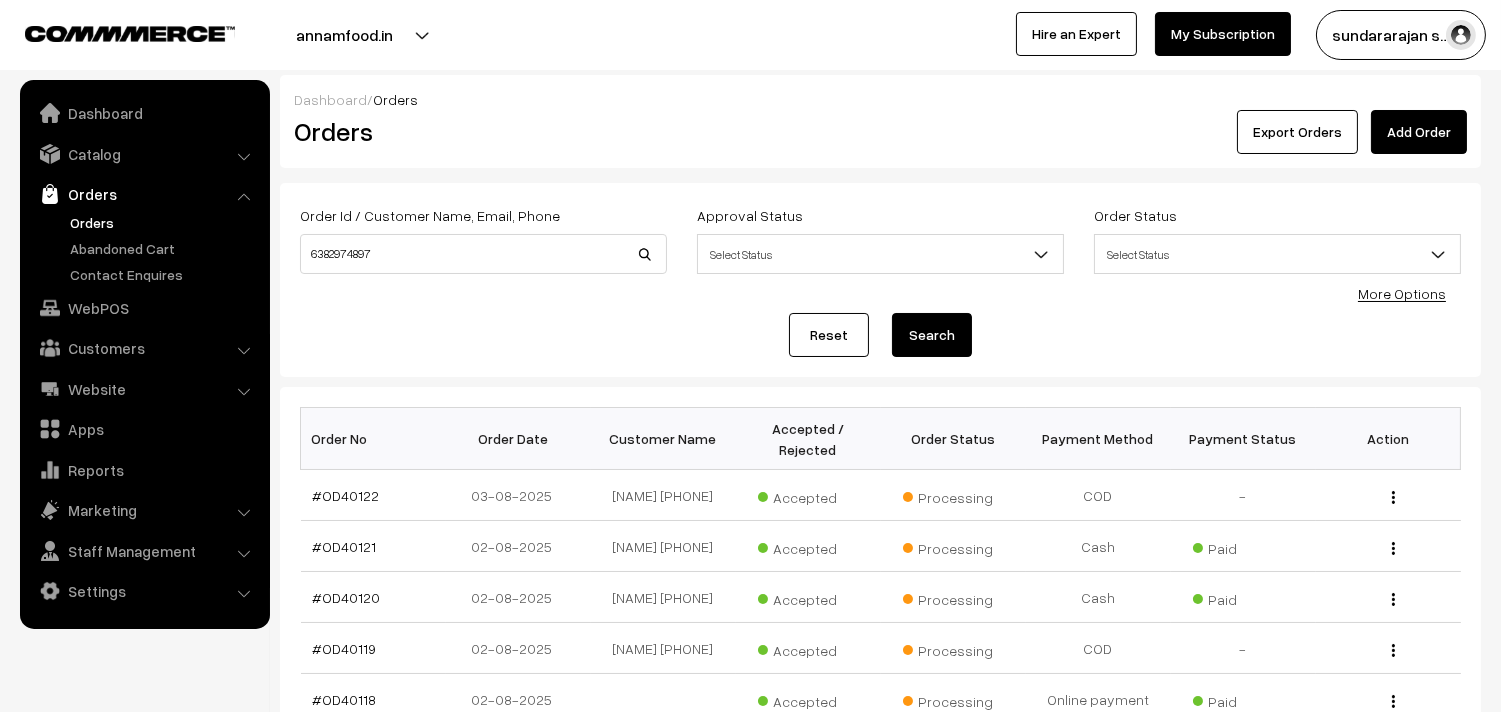 type on "6382974897" 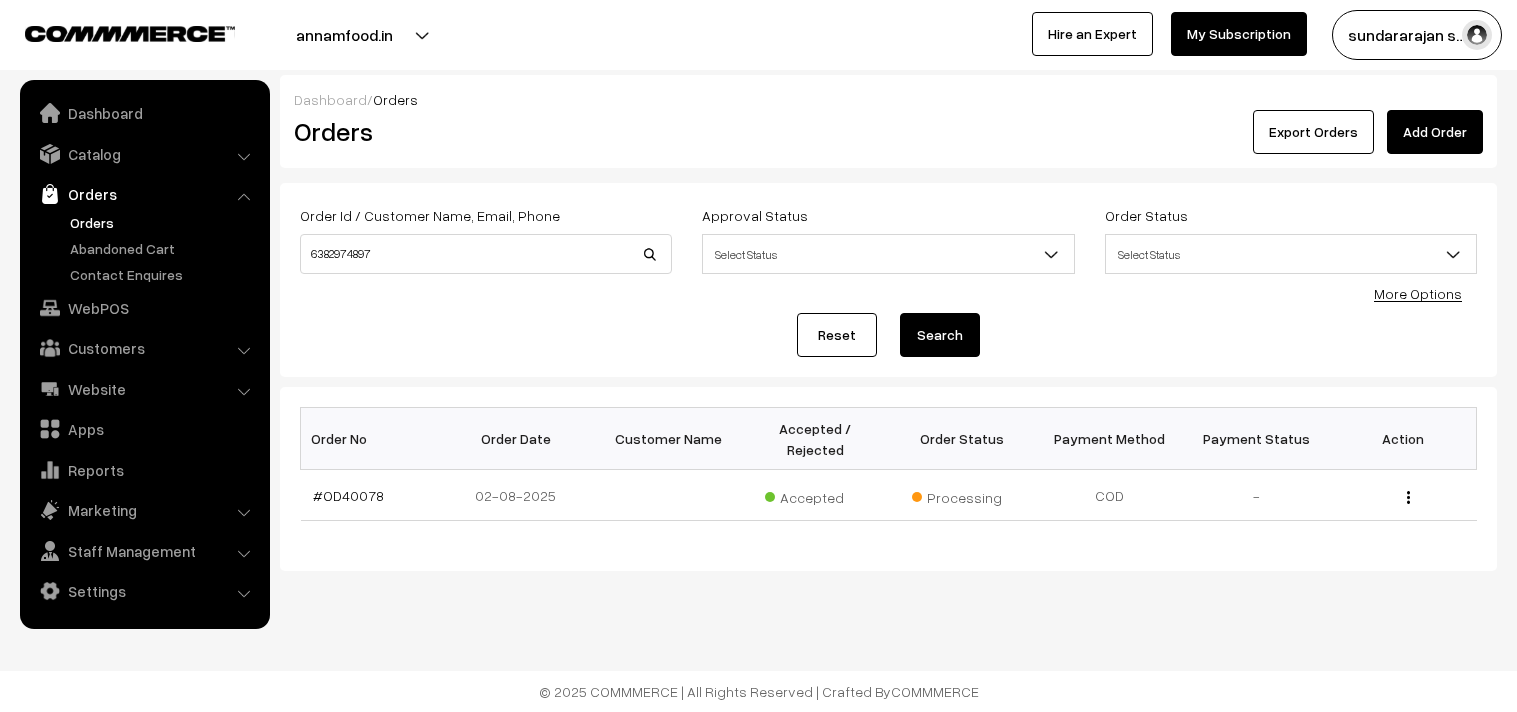 scroll, scrollTop: 0, scrollLeft: 0, axis: both 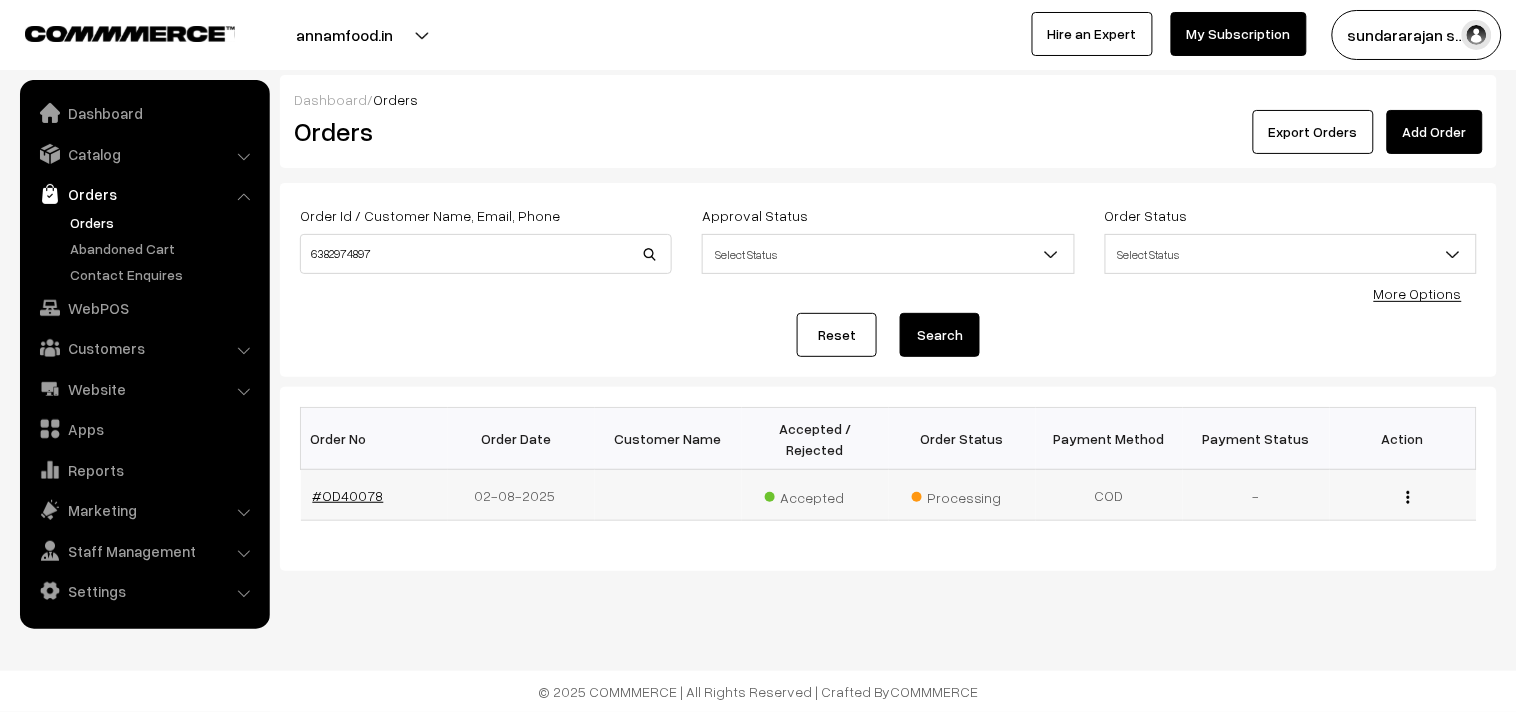 click on "#OD40078" at bounding box center (348, 495) 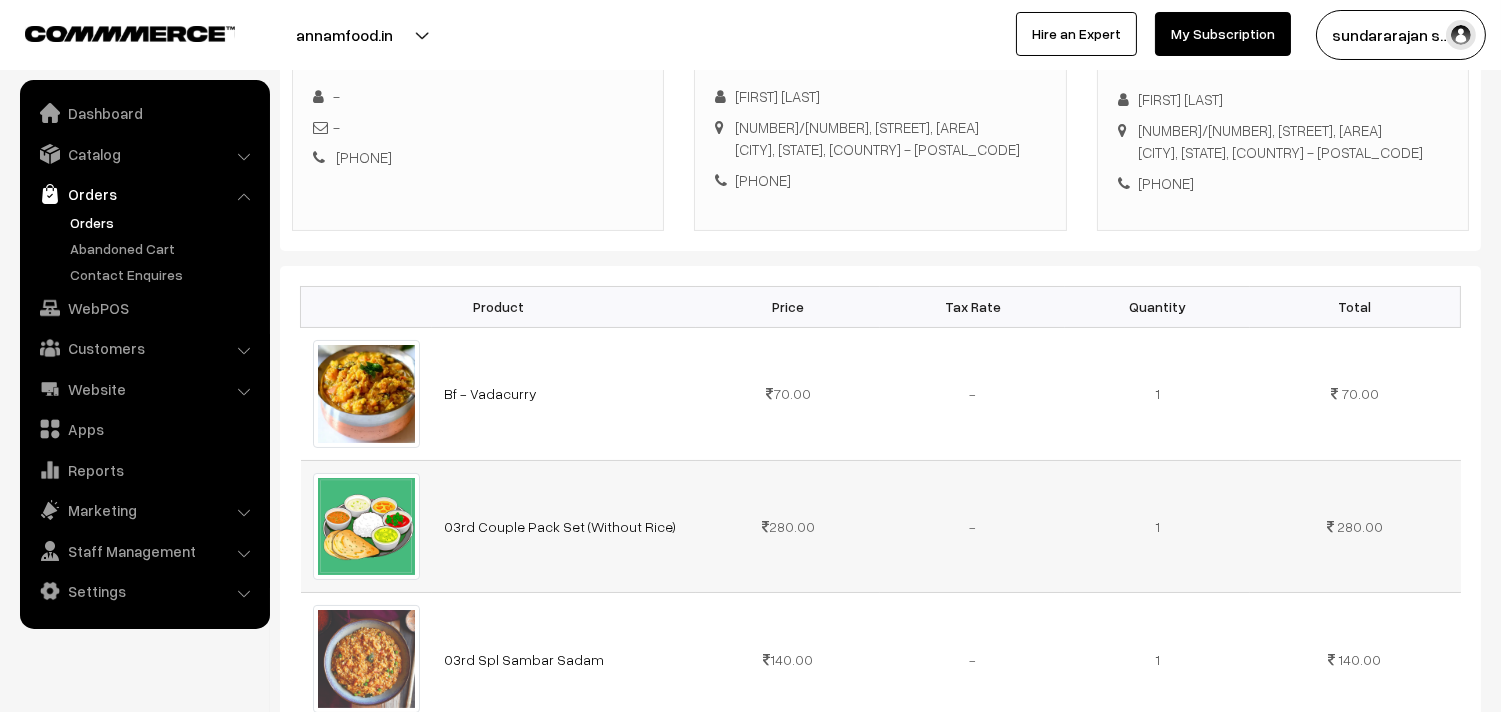 scroll, scrollTop: 444, scrollLeft: 0, axis: vertical 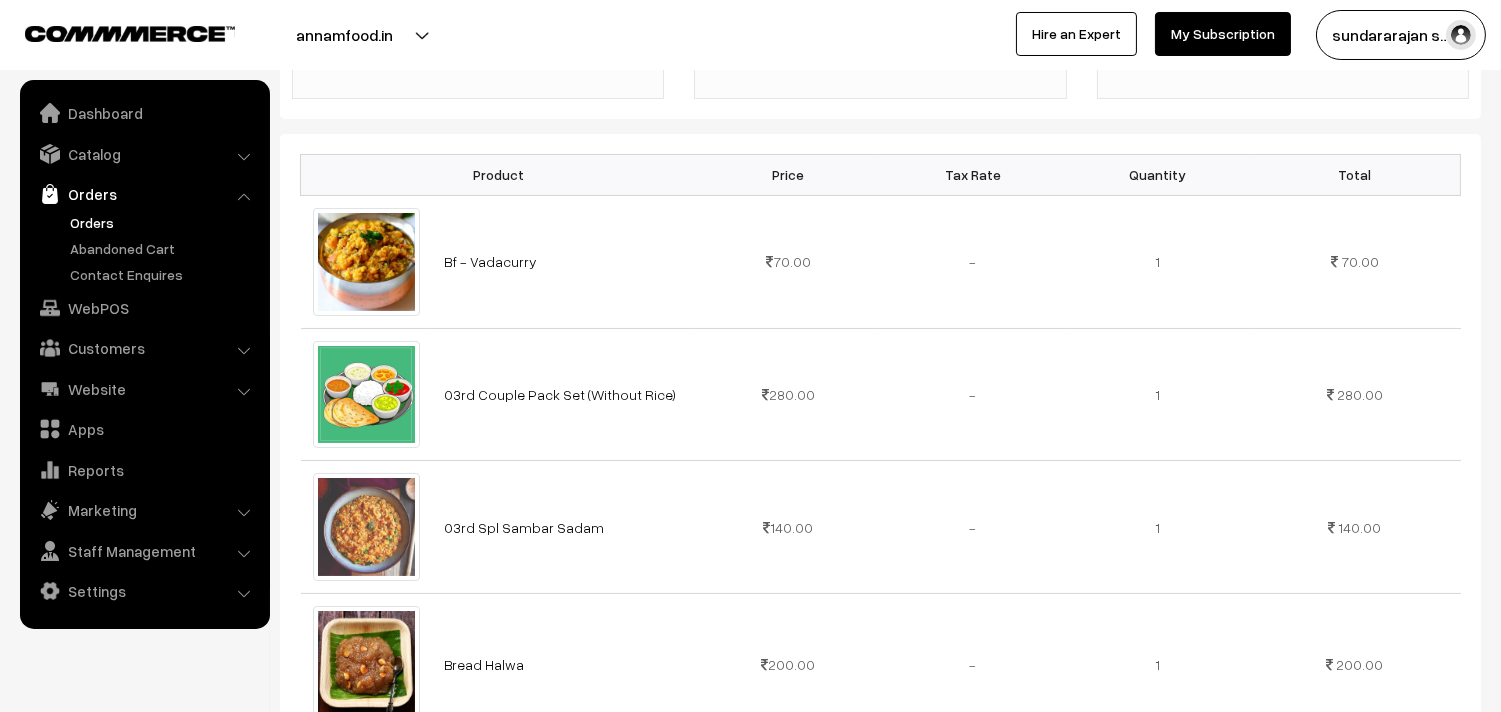 click on "Orders" at bounding box center [164, 222] 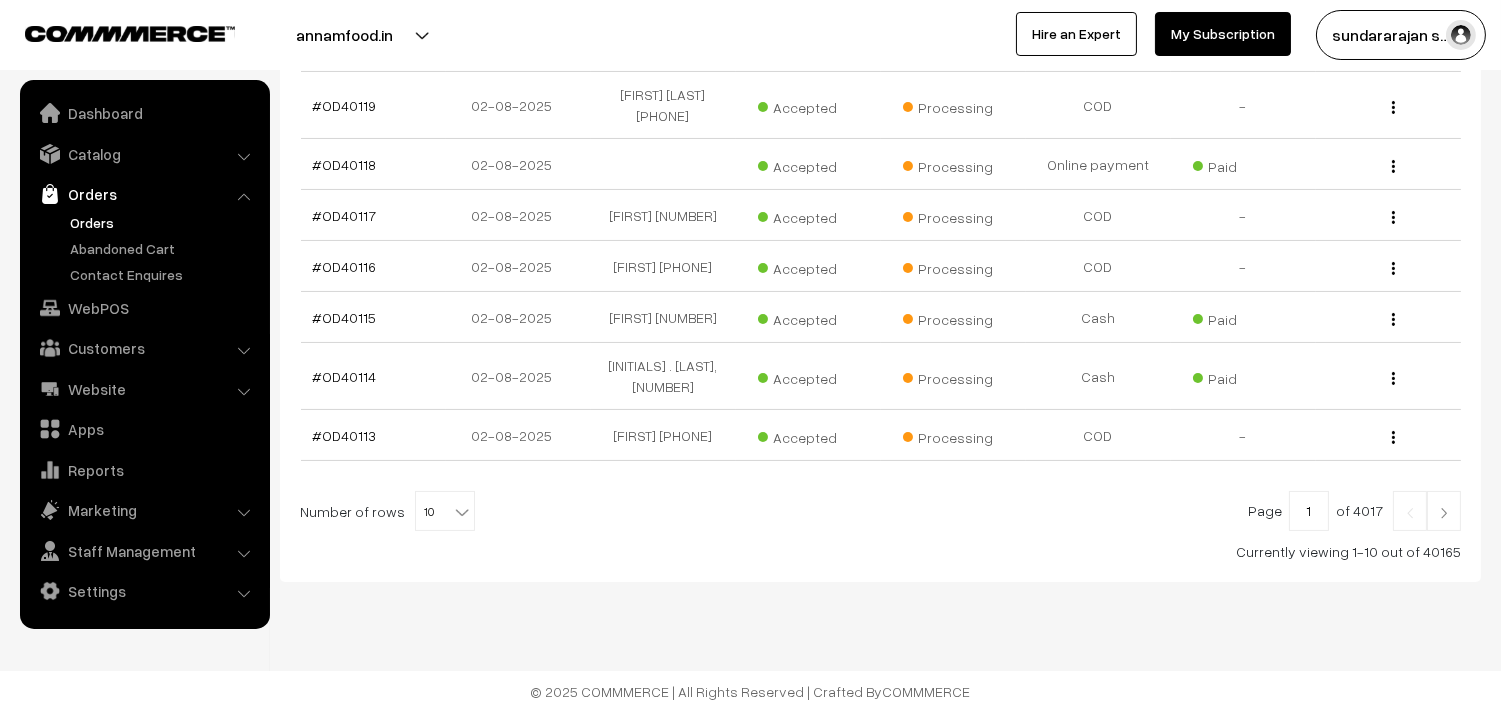scroll, scrollTop: 522, scrollLeft: 0, axis: vertical 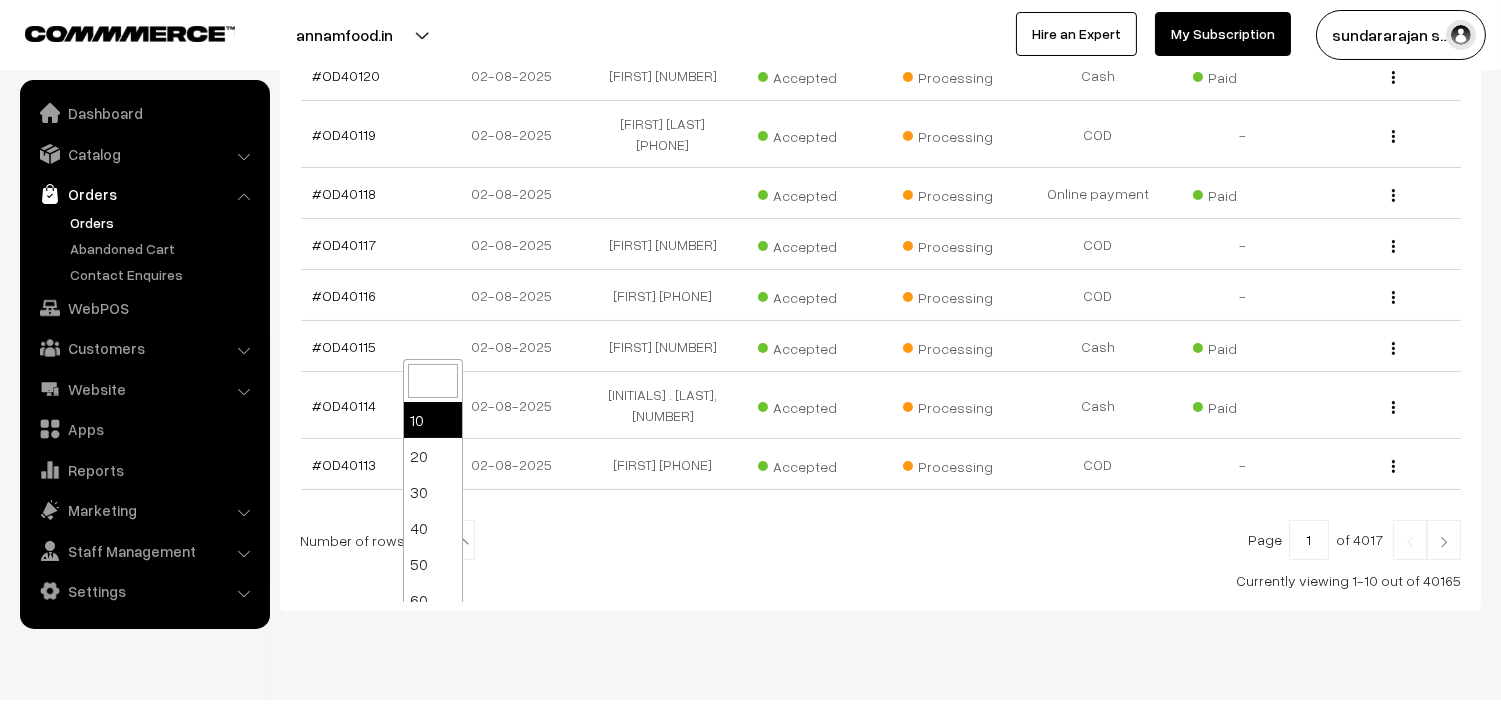 drag, startPoint x: 417, startPoint y: 625, endPoint x: 423, endPoint y: 503, distance: 122.14745 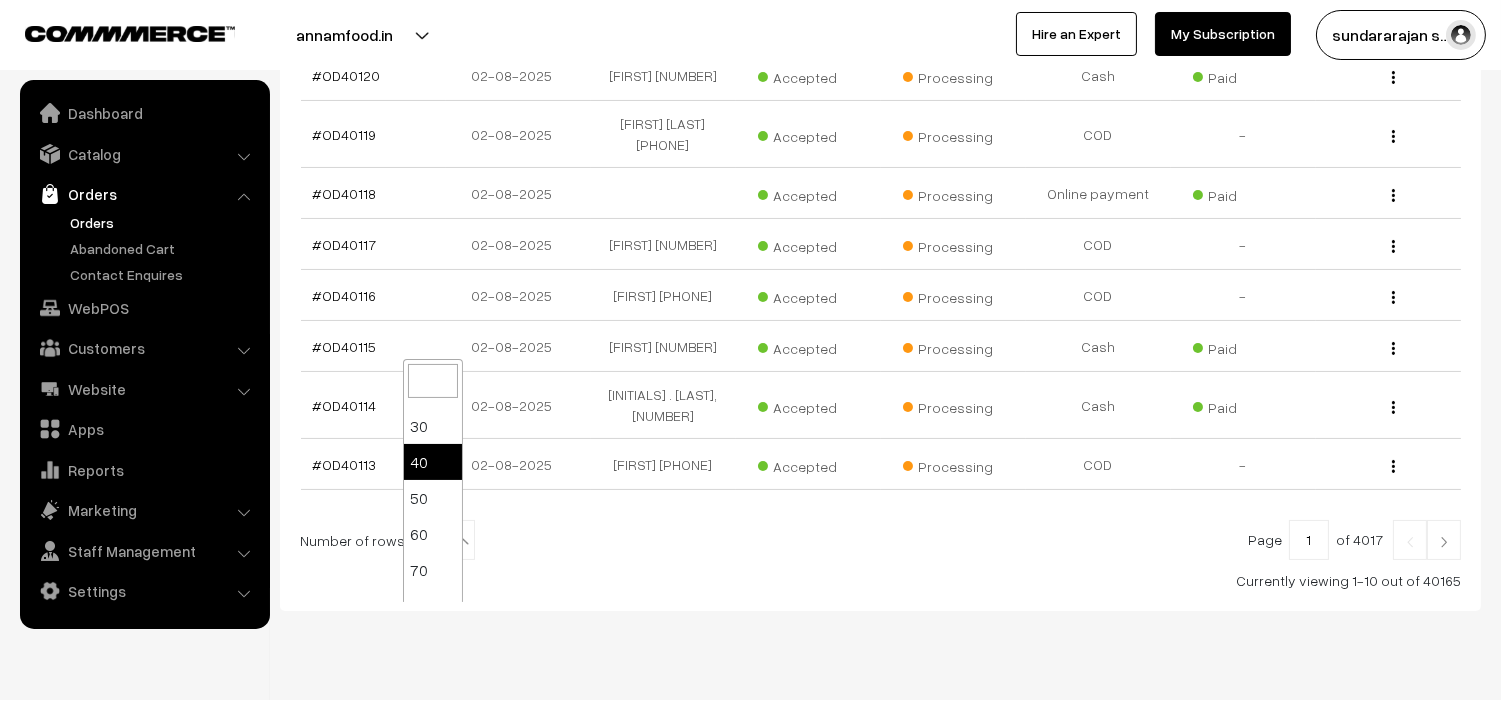 scroll, scrollTop: 160, scrollLeft: 0, axis: vertical 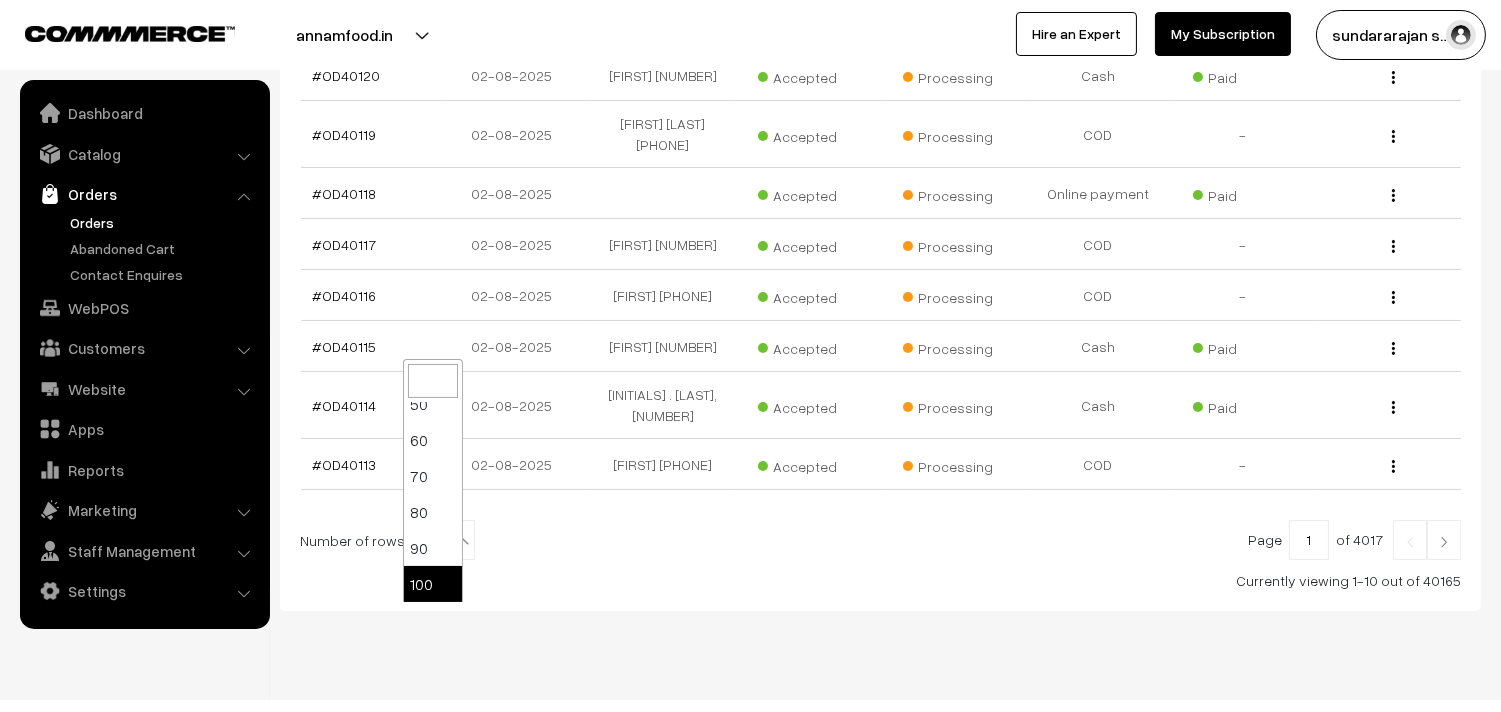 select on "100" 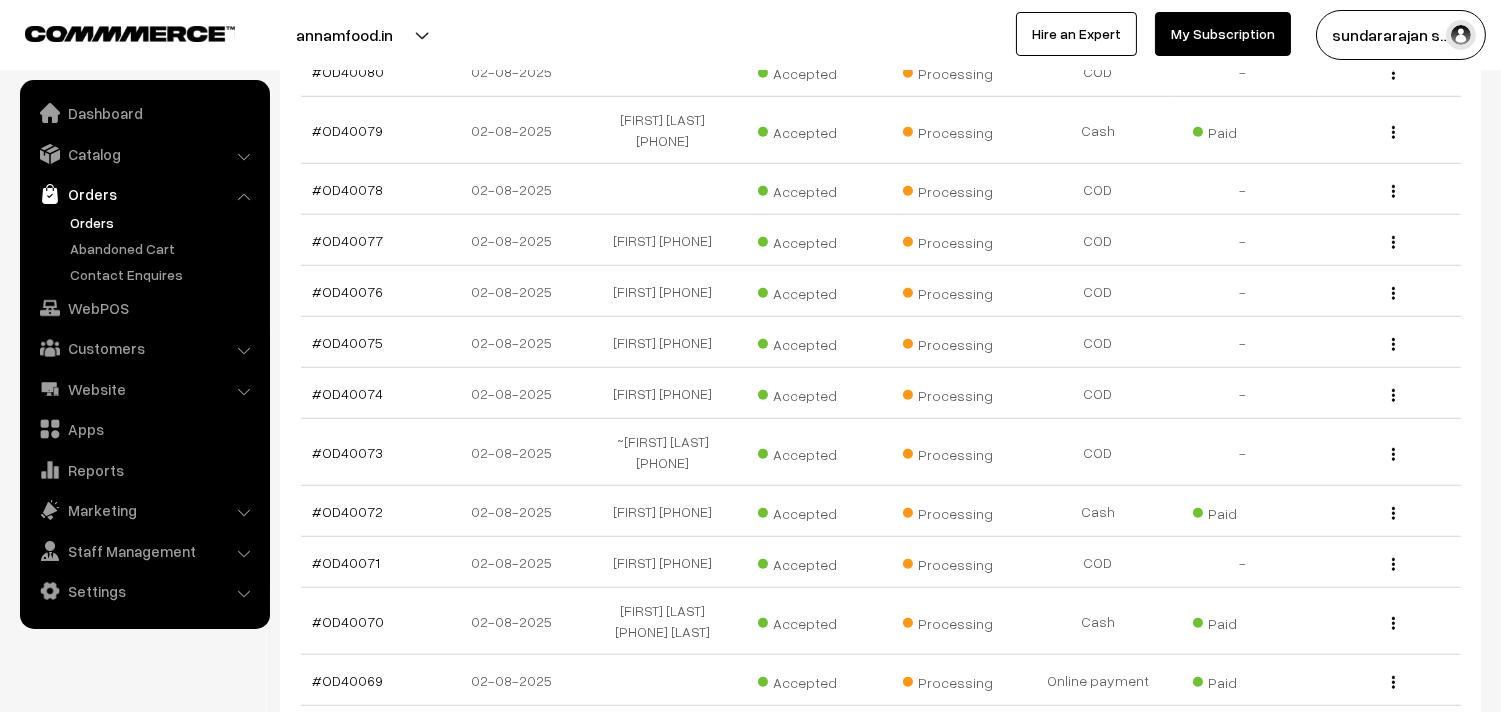 scroll, scrollTop: 2777, scrollLeft: 0, axis: vertical 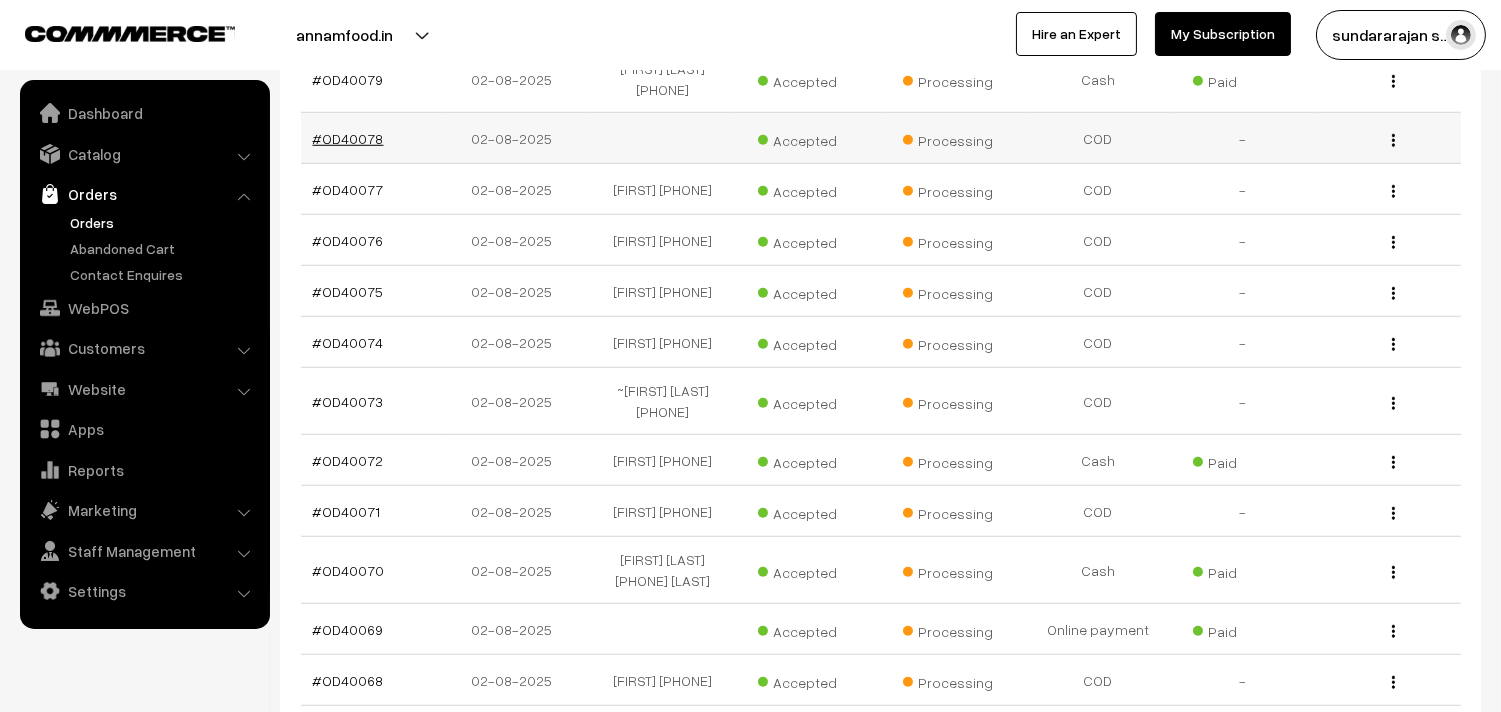 click on "#OD40078" at bounding box center [348, 138] 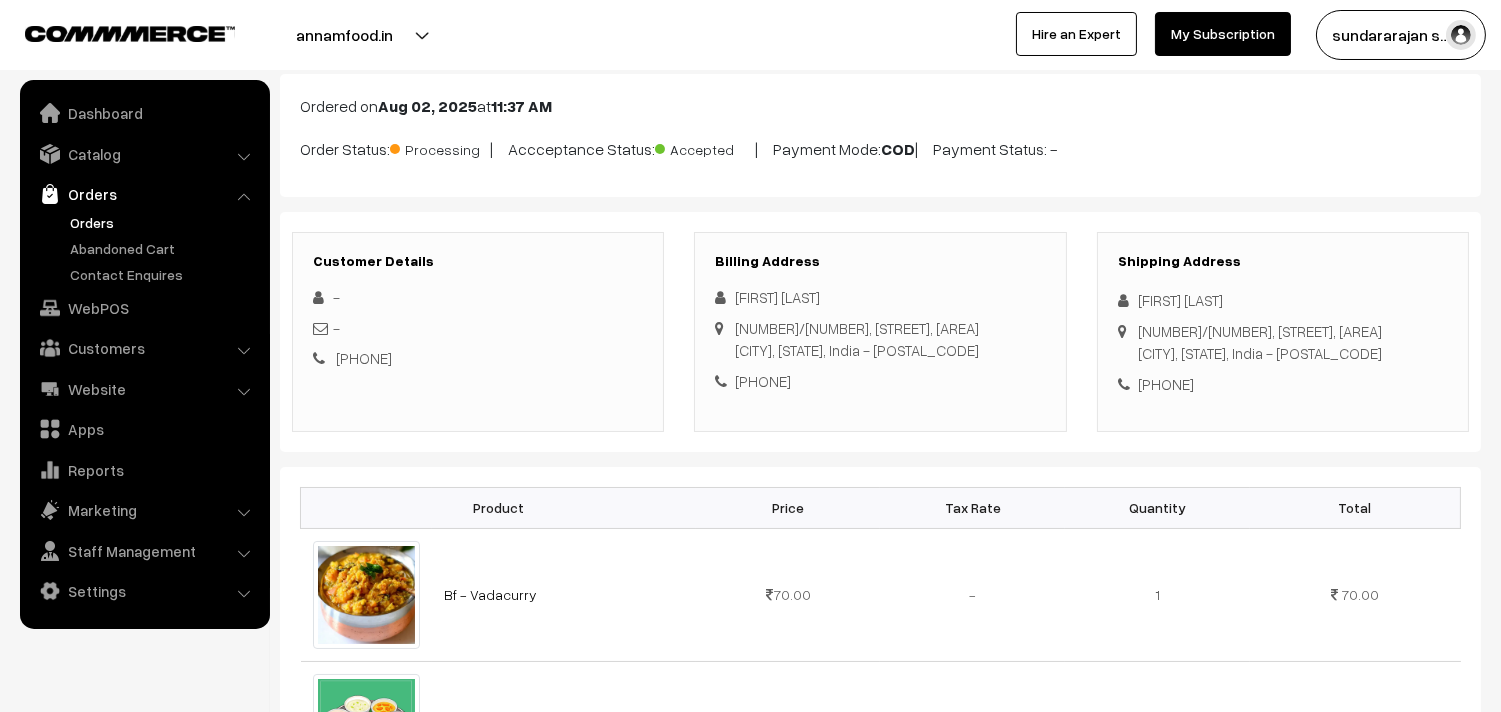 scroll, scrollTop: 0, scrollLeft: 0, axis: both 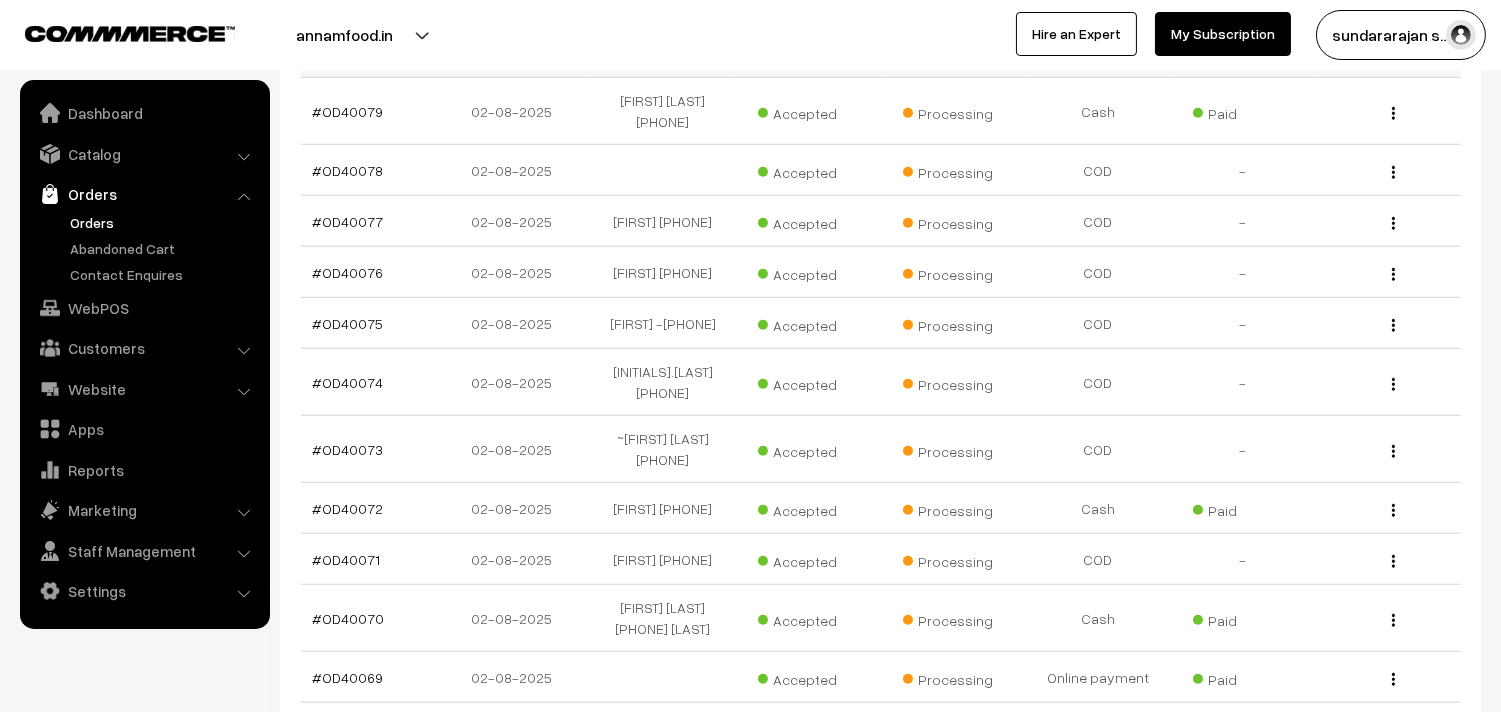 click on "#OD40080" at bounding box center [349, 52] 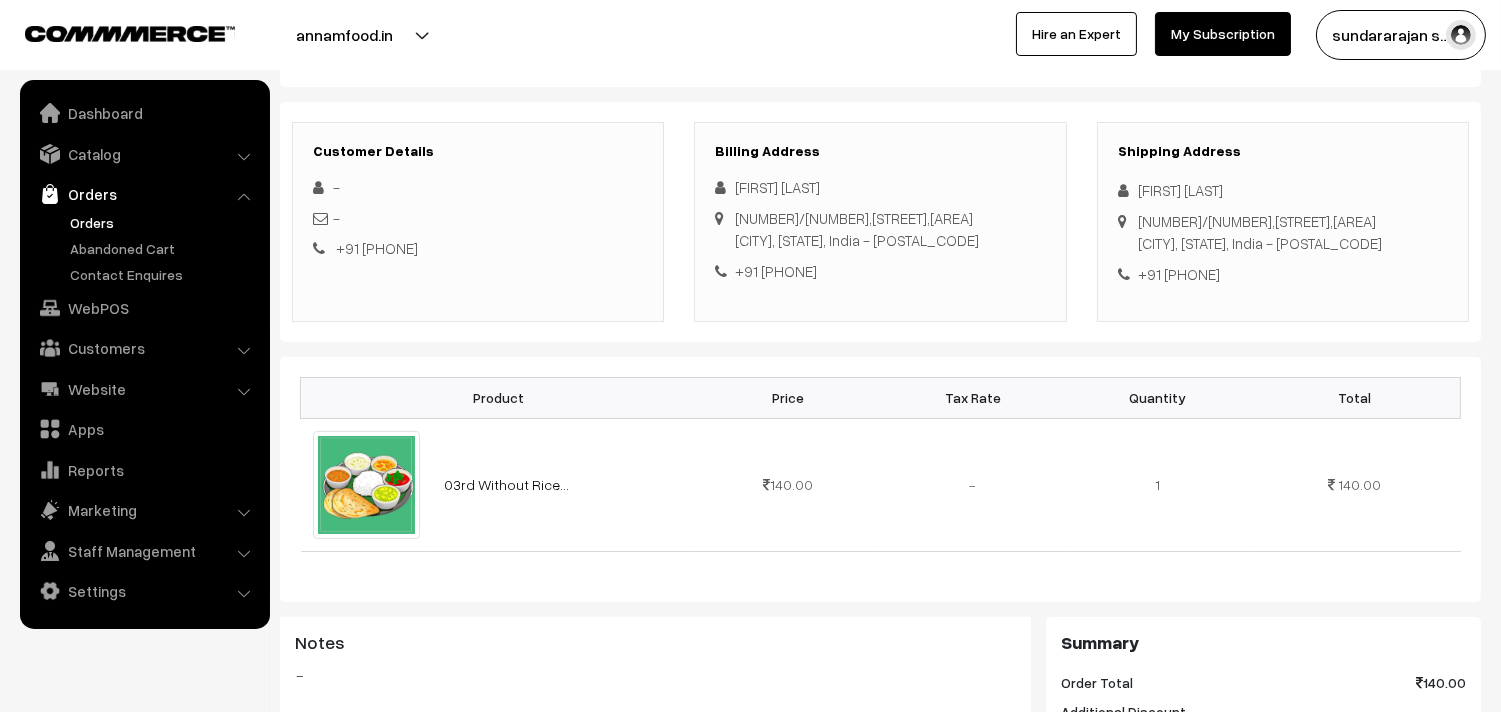 scroll, scrollTop: 222, scrollLeft: 0, axis: vertical 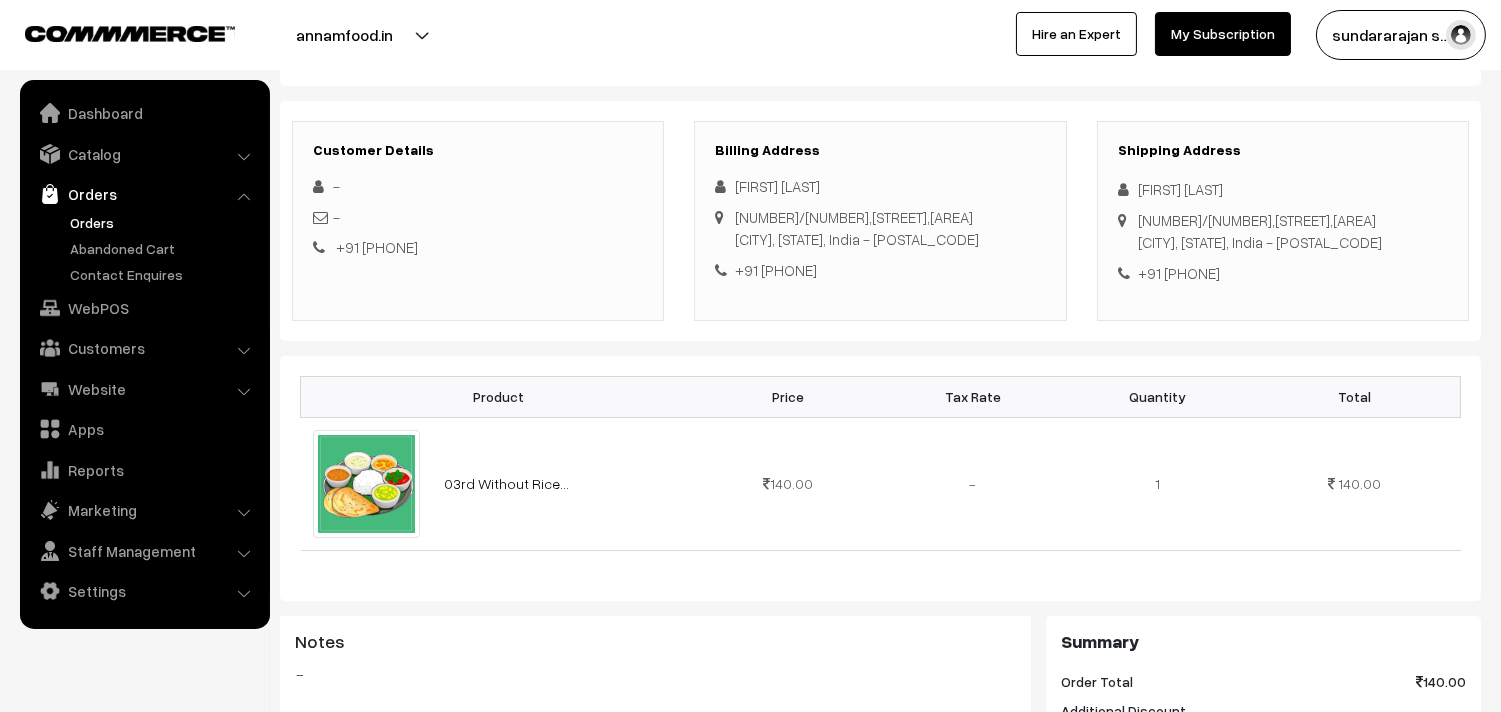 click on "+91 [PHONE]" at bounding box center [880, 270] 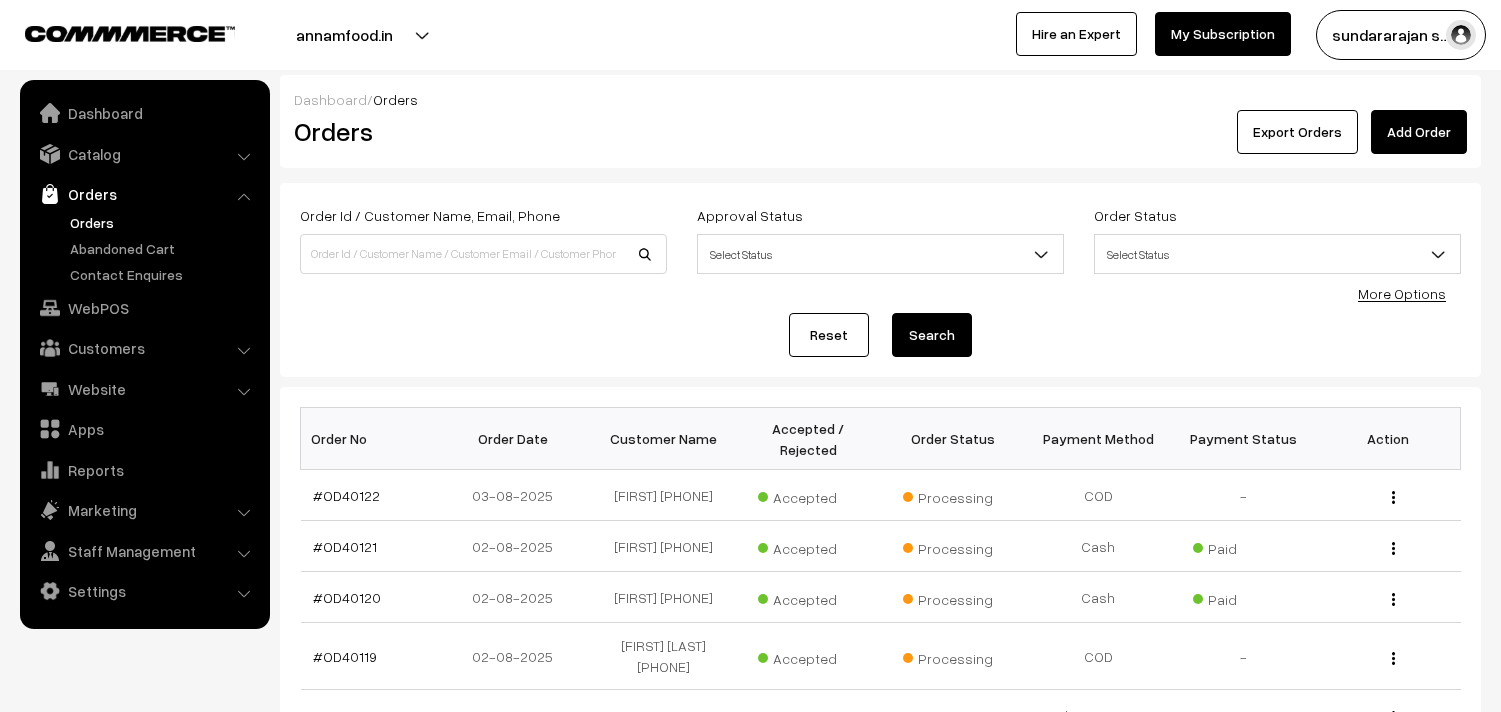 scroll, scrollTop: 2777, scrollLeft: 0, axis: vertical 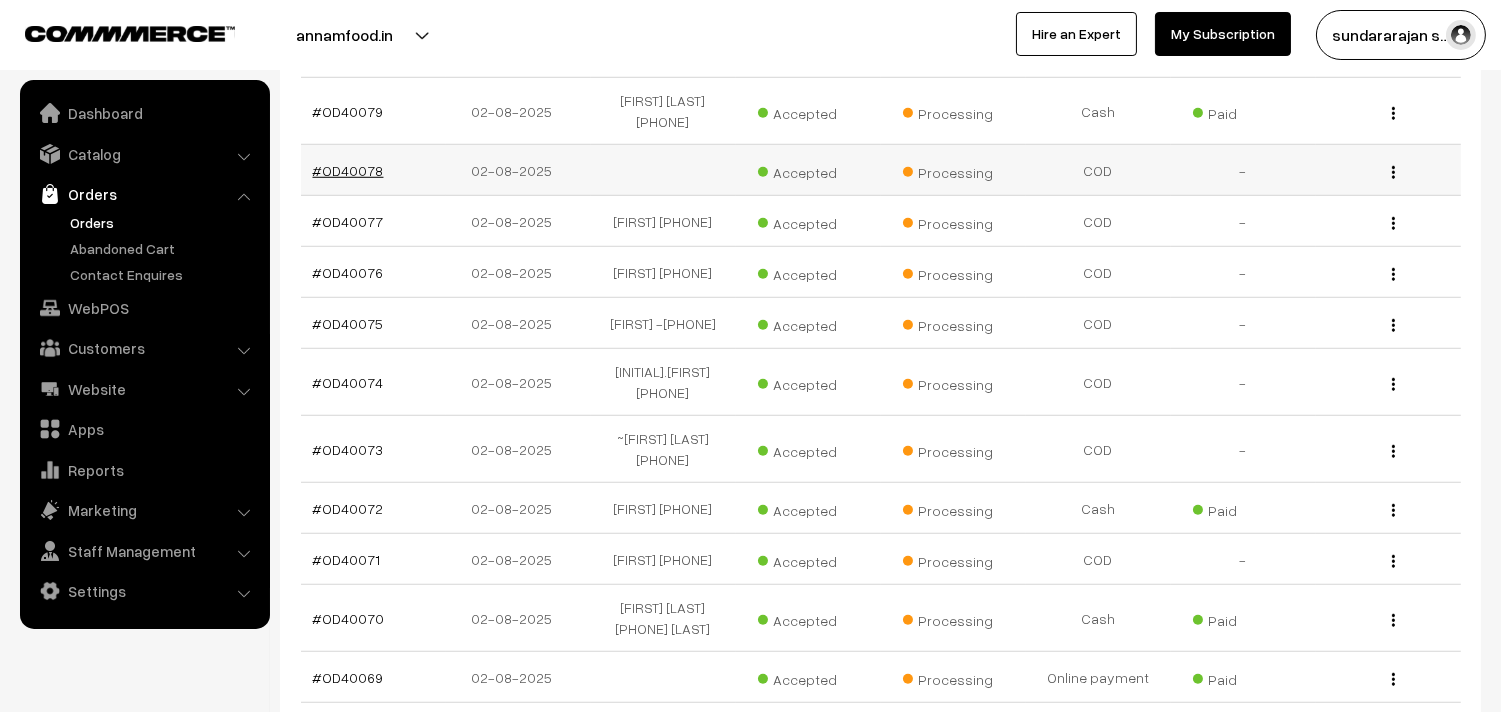 click on "#OD40078" at bounding box center [348, 170] 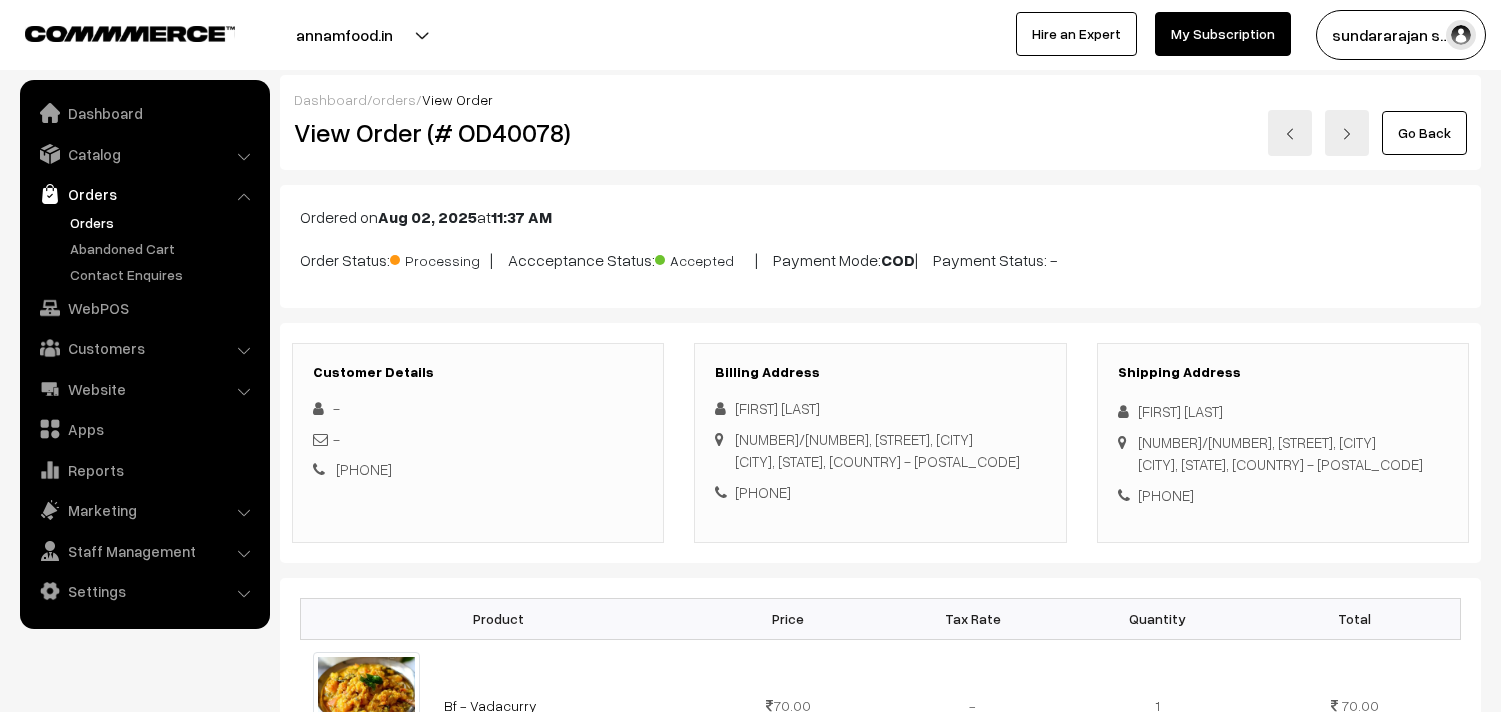 scroll, scrollTop: 0, scrollLeft: 0, axis: both 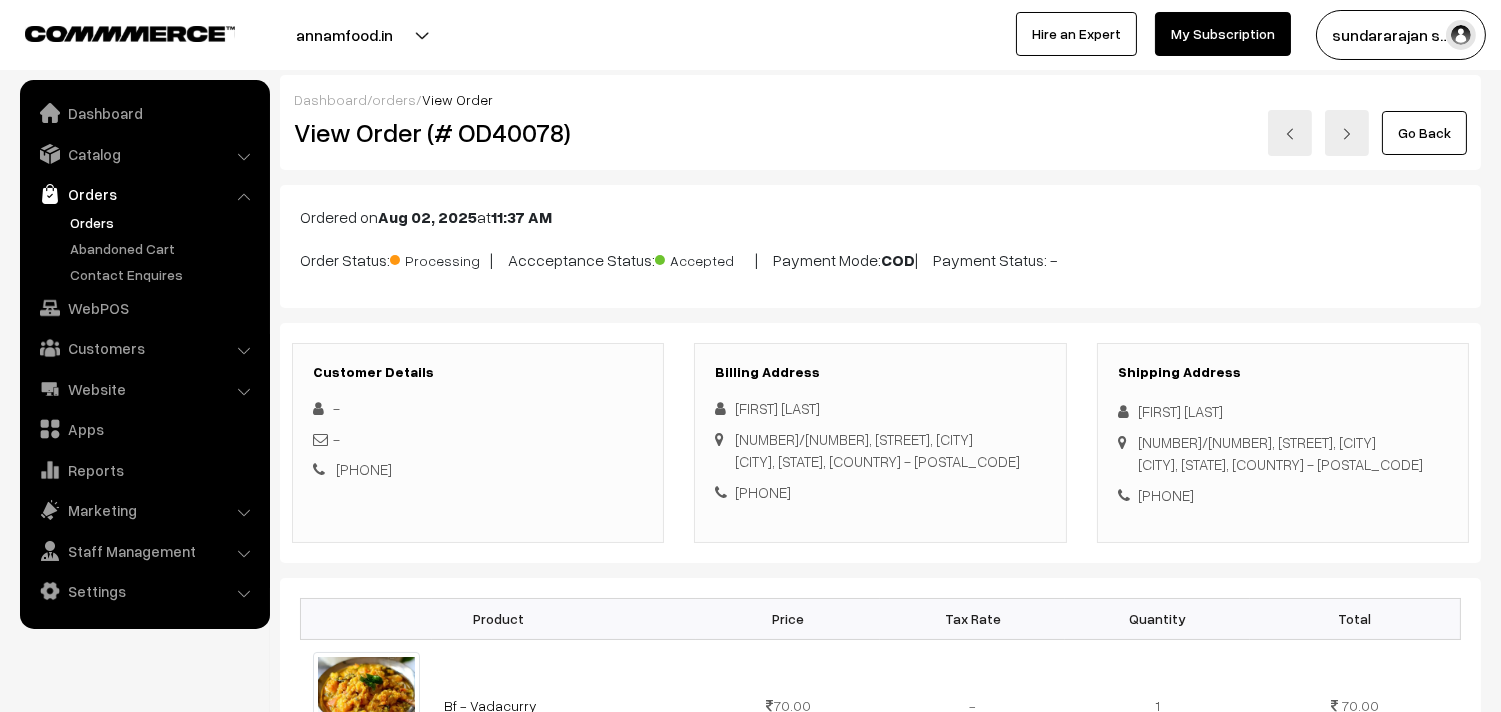 click on "+91 7339045272" at bounding box center (880, 492) 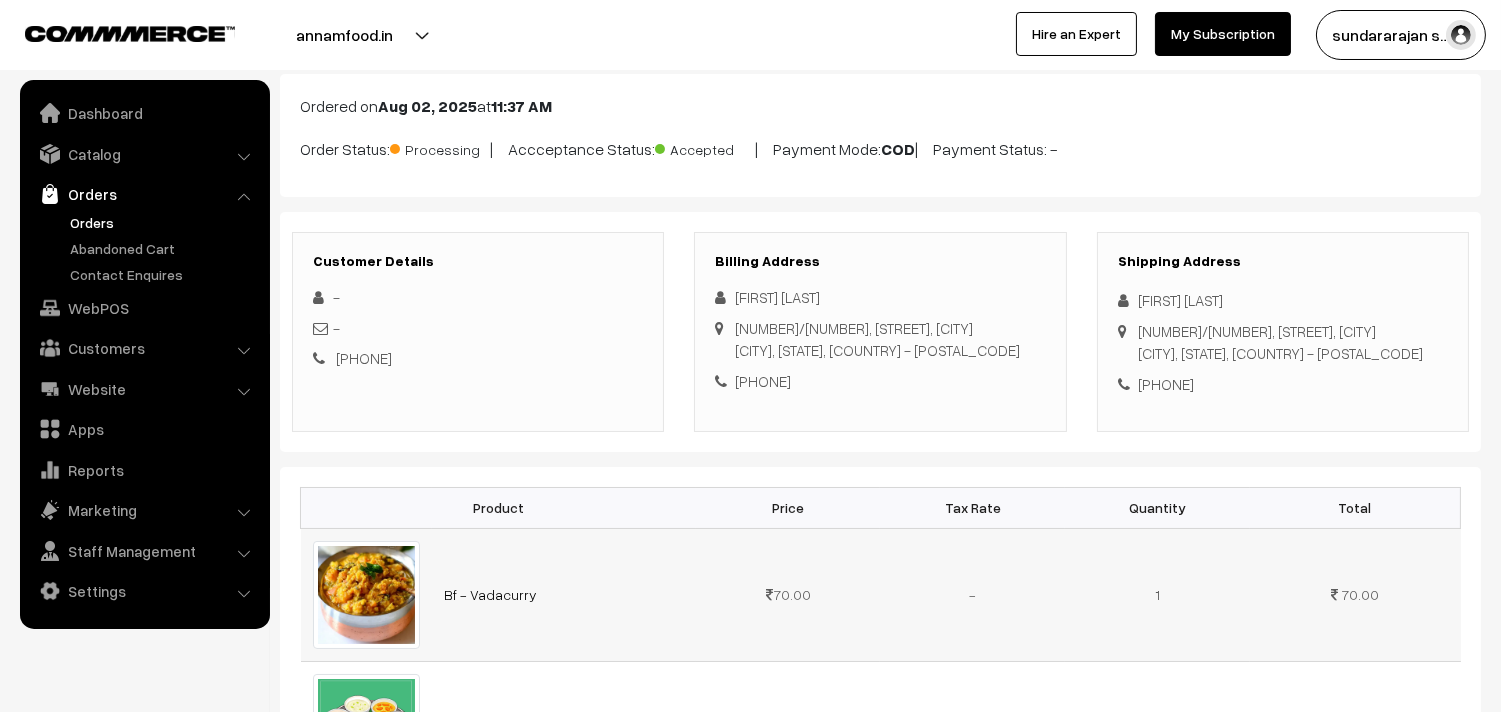 scroll, scrollTop: 0, scrollLeft: 0, axis: both 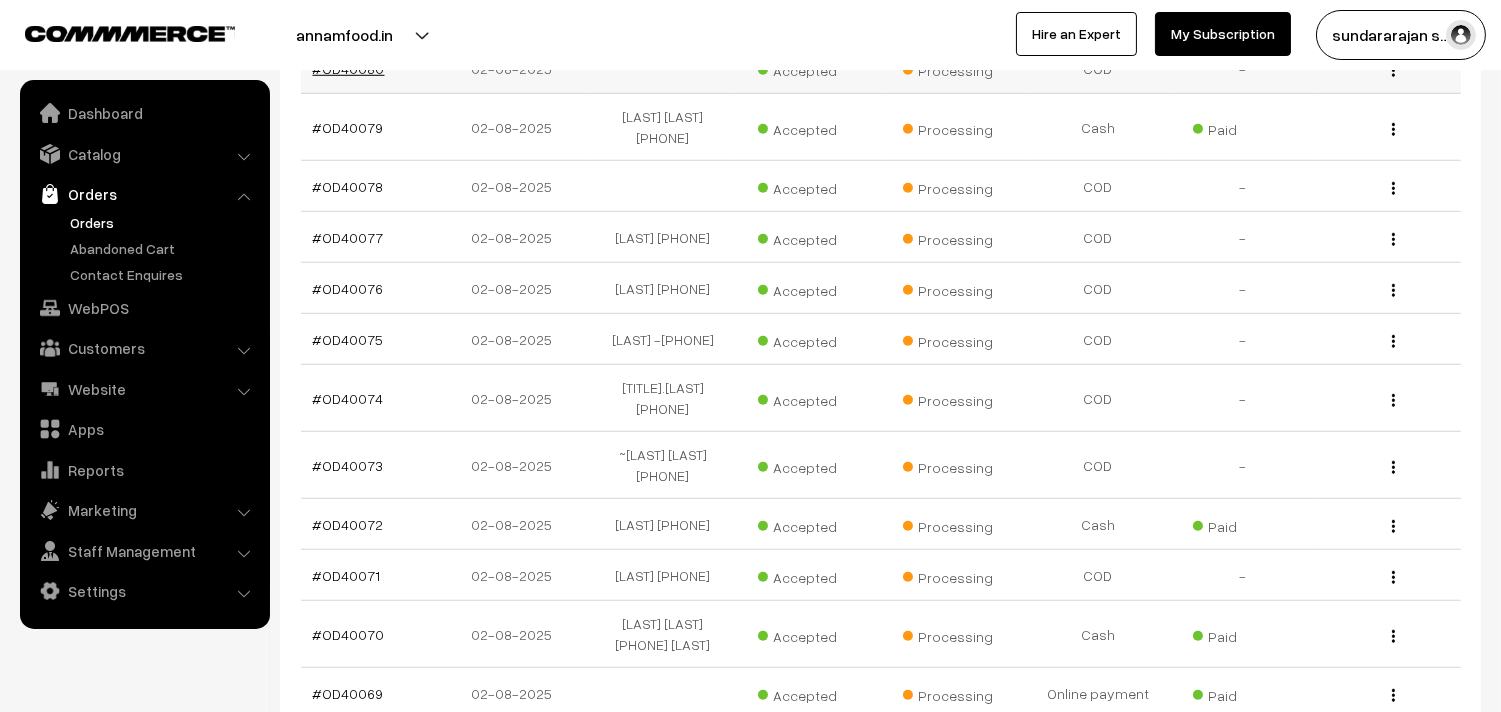 click on "#OD40080" at bounding box center (349, 68) 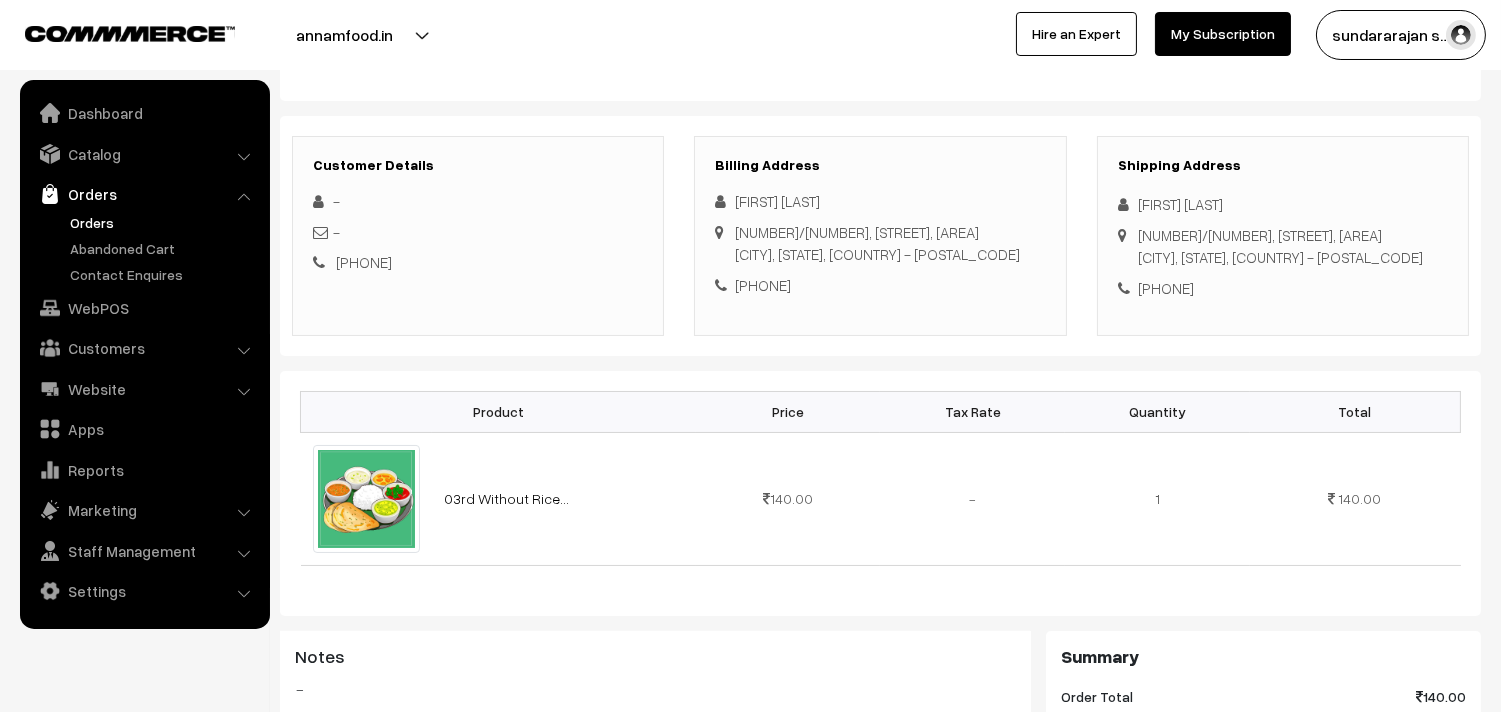 scroll, scrollTop: 111, scrollLeft: 0, axis: vertical 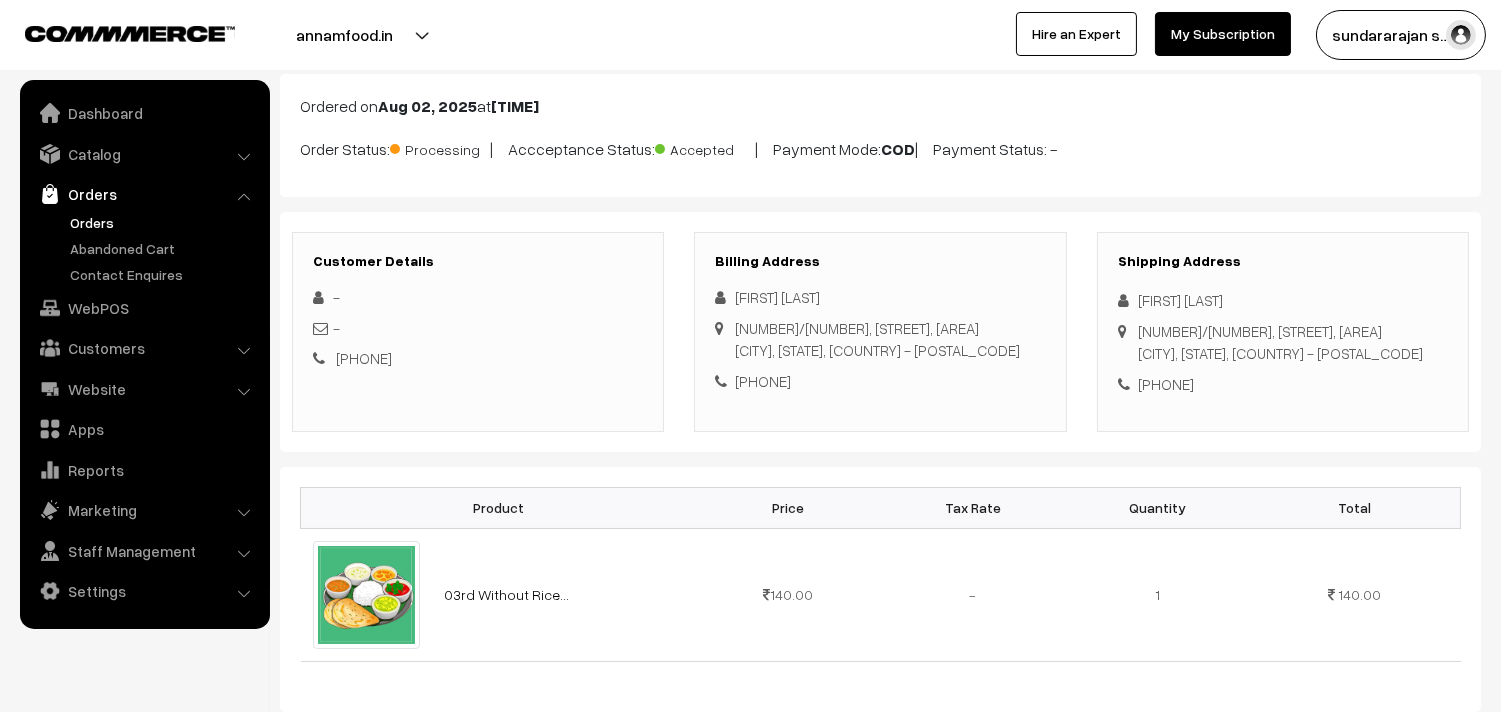 click on "Orders" at bounding box center [164, 222] 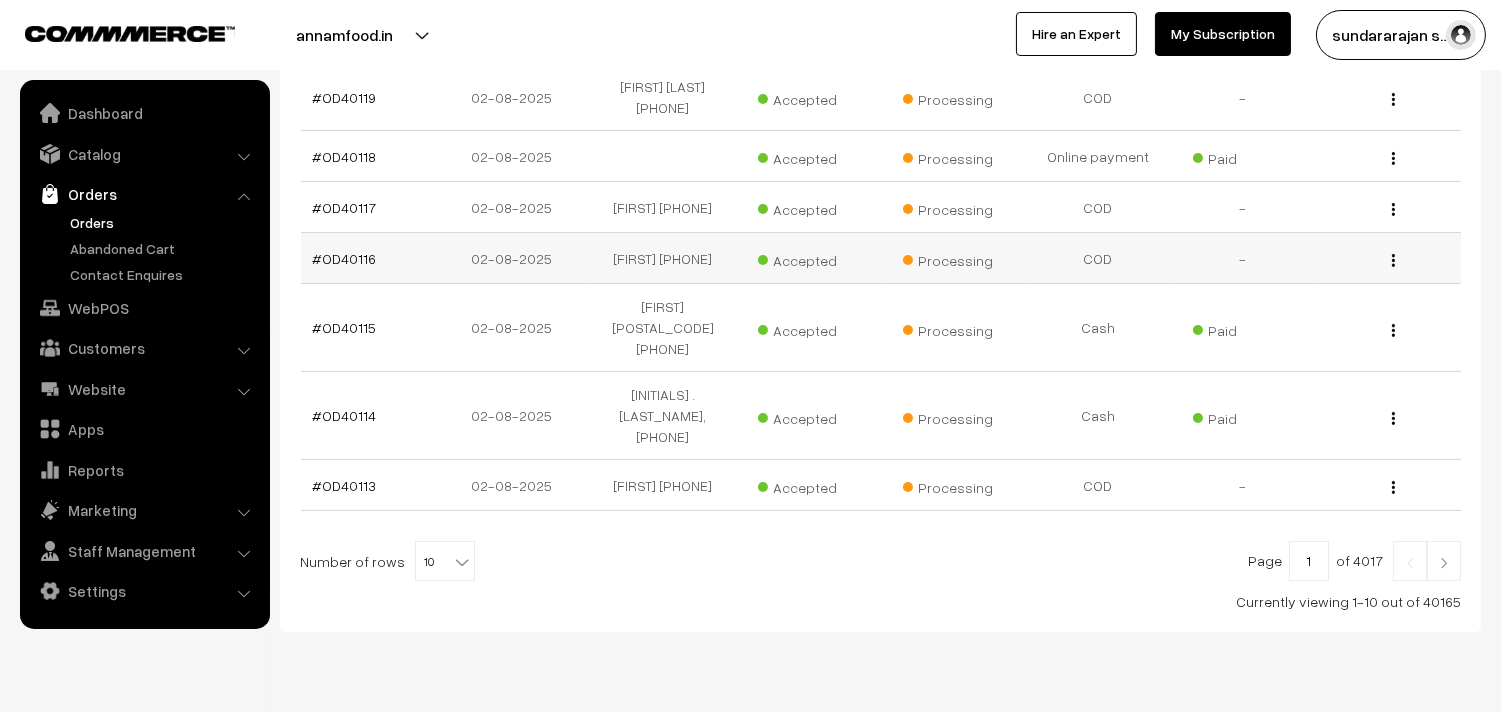 scroll, scrollTop: 633, scrollLeft: 0, axis: vertical 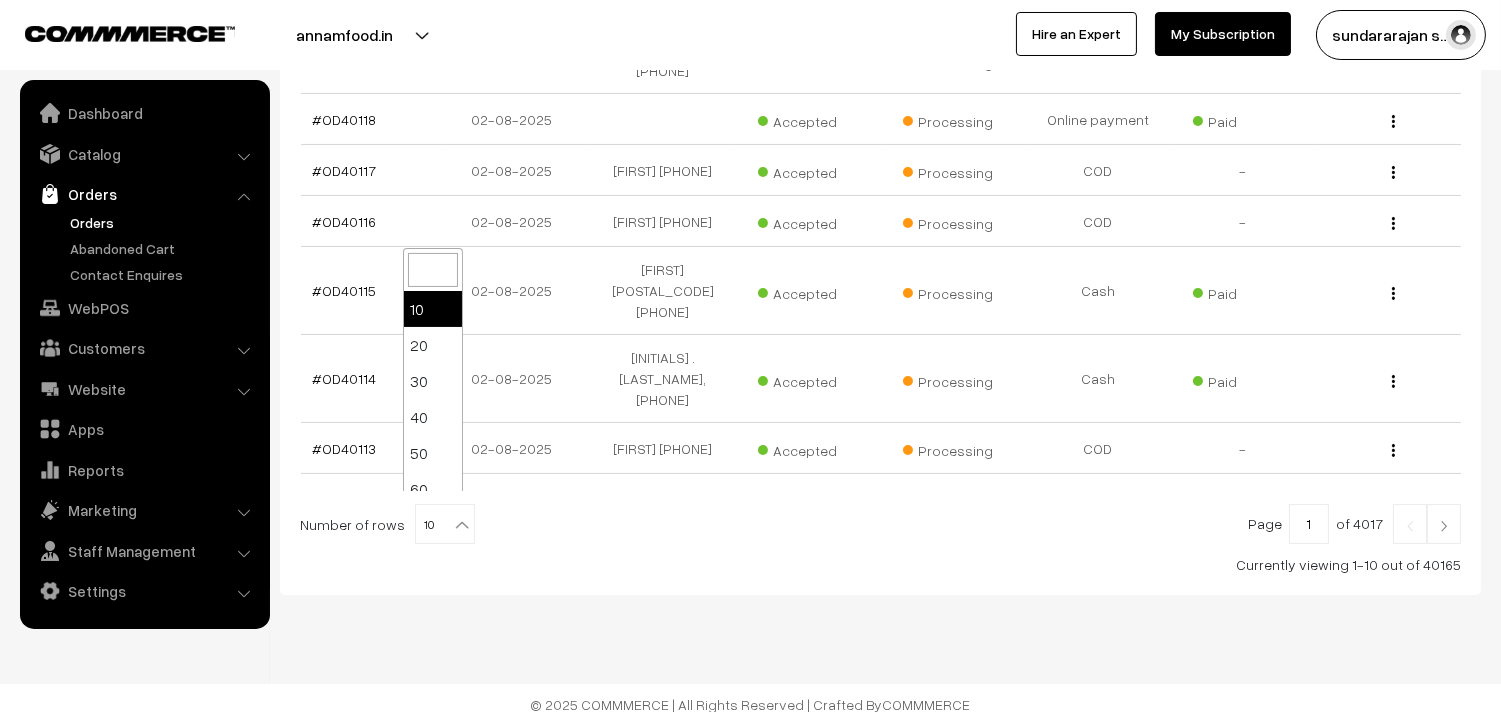 click on "10" at bounding box center (445, 525) 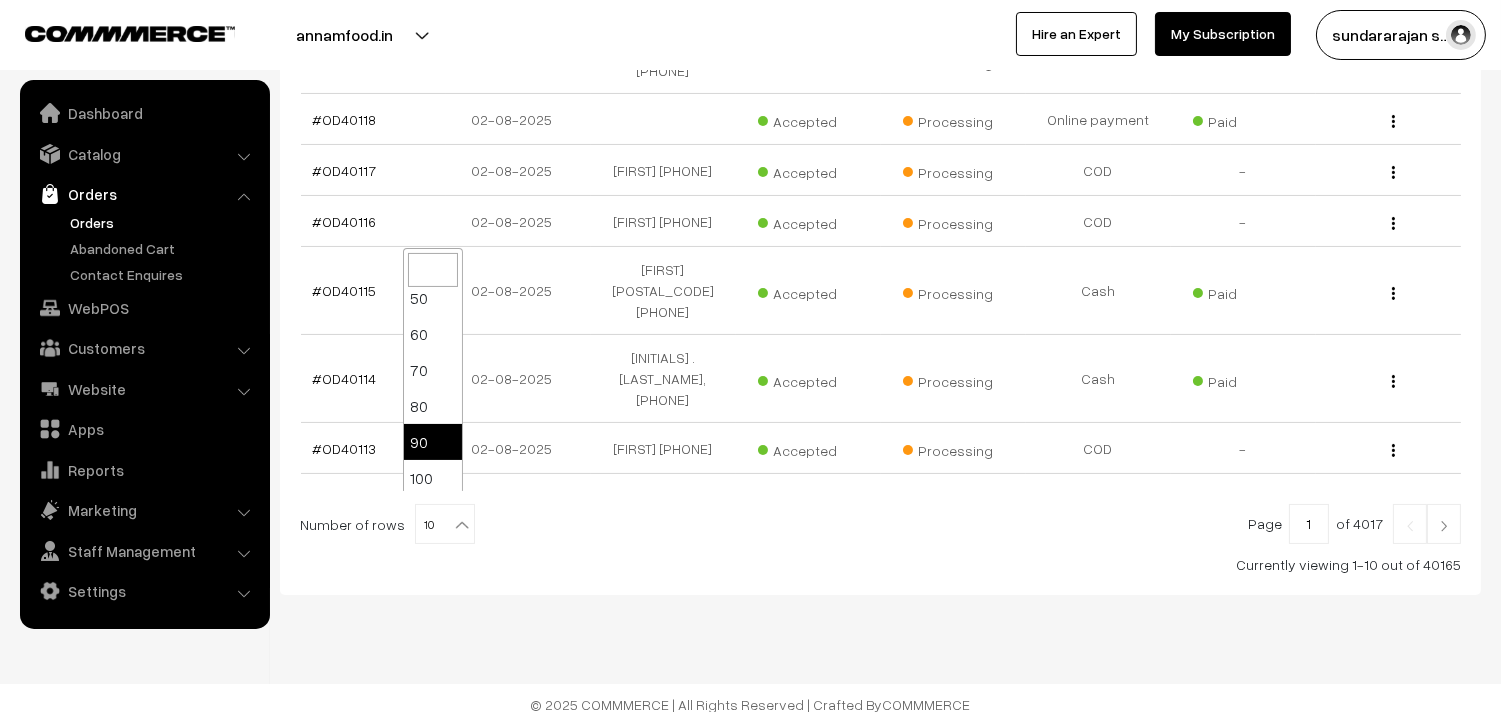 scroll, scrollTop: 160, scrollLeft: 0, axis: vertical 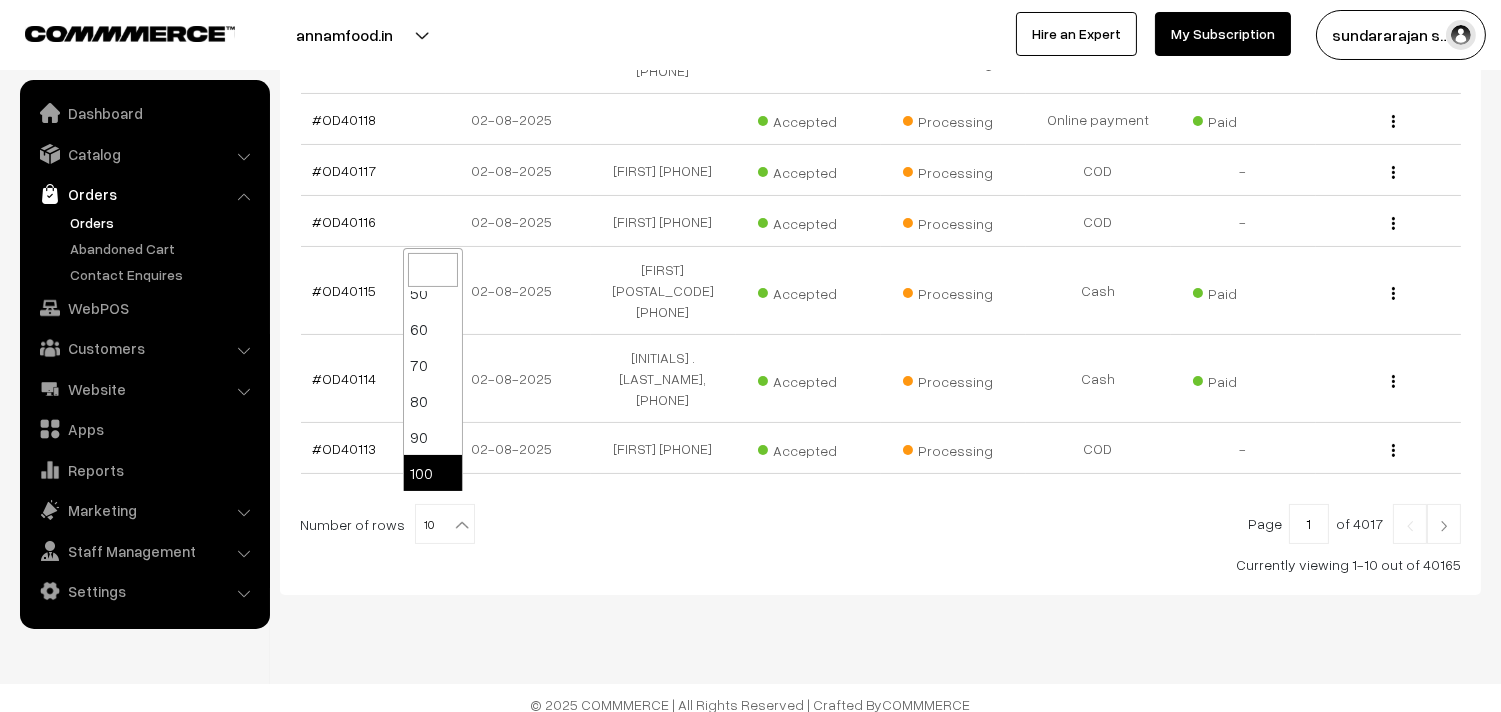 select on "100" 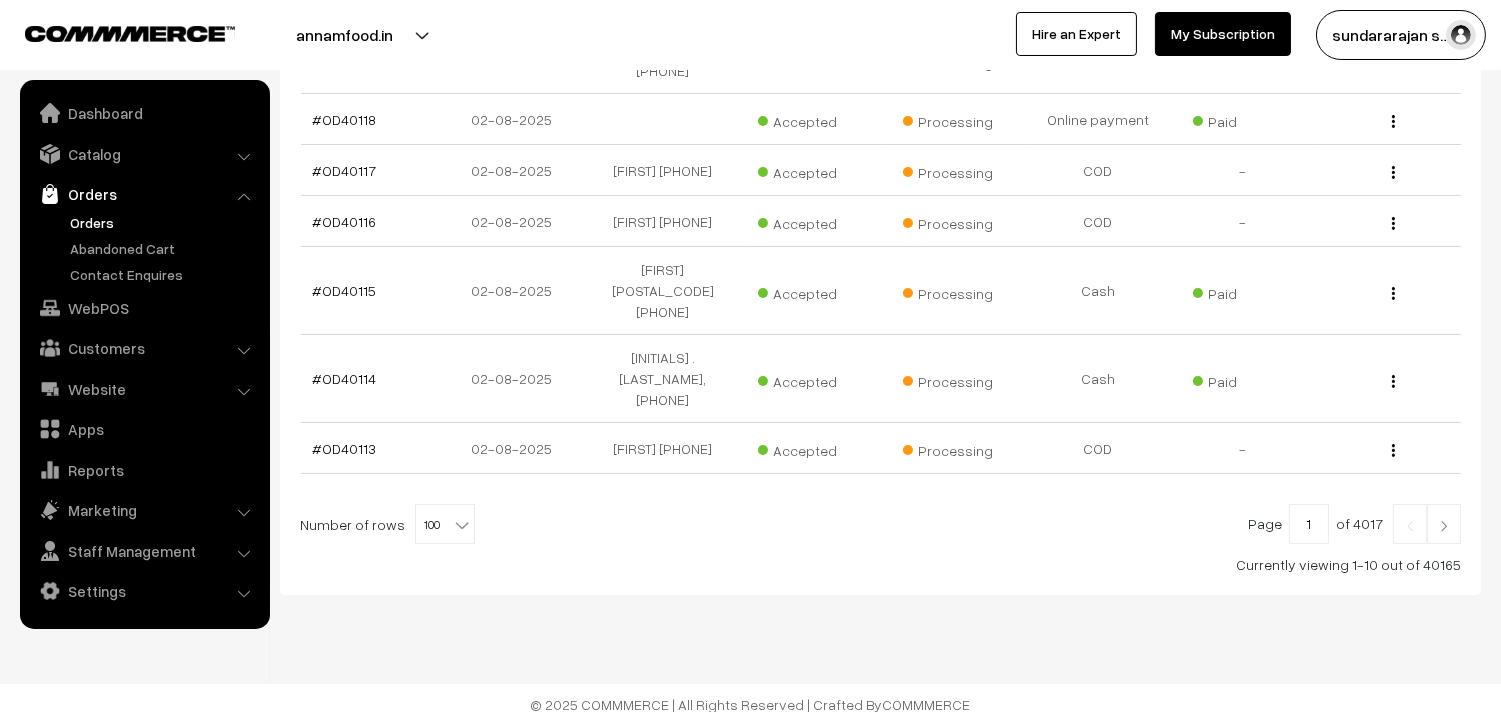 click on "Bulk Options
Delete Selected
Bulk Options
Order No
Order Date
Customer Name
Accepted / Rejected
Order Status
Payment Method
Payment Status
Action
Accepted" at bounding box center [880, 174] 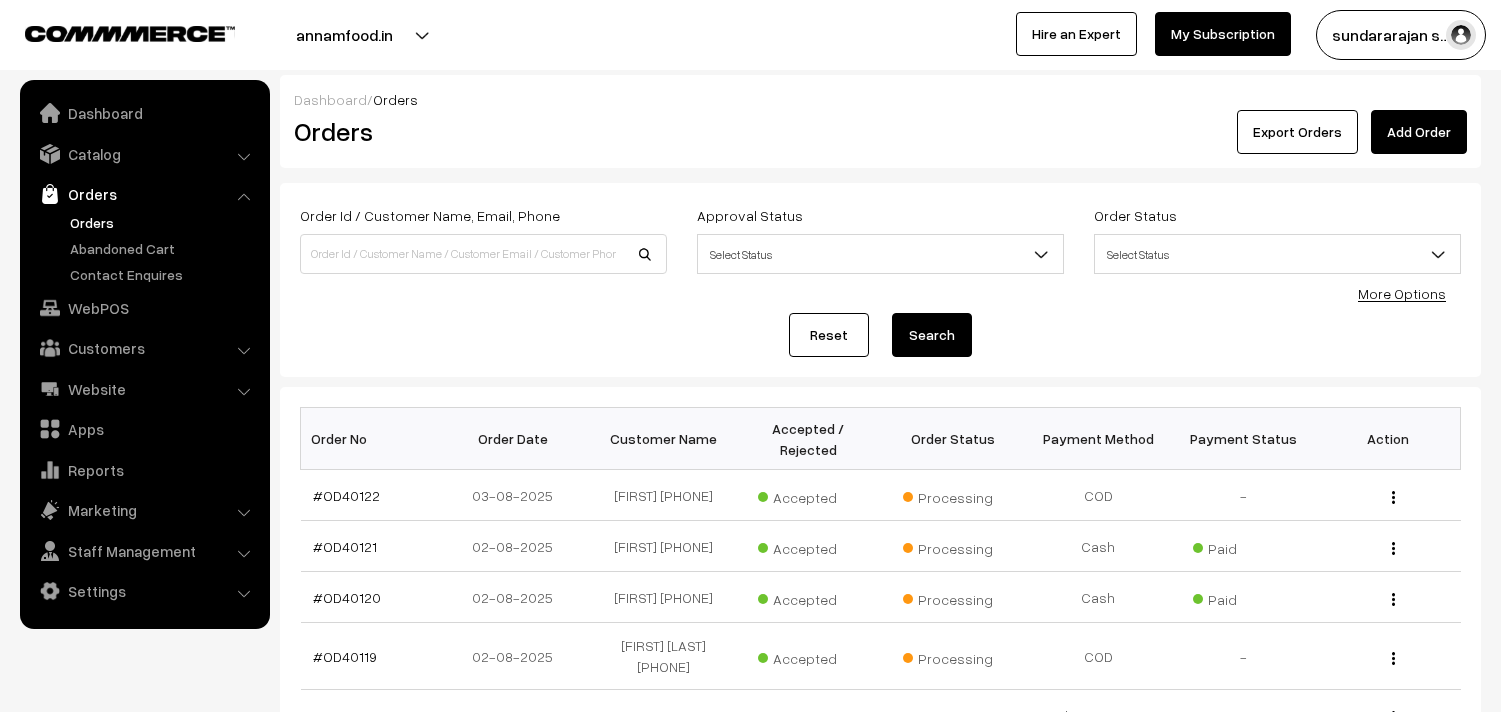 scroll, scrollTop: 0, scrollLeft: 0, axis: both 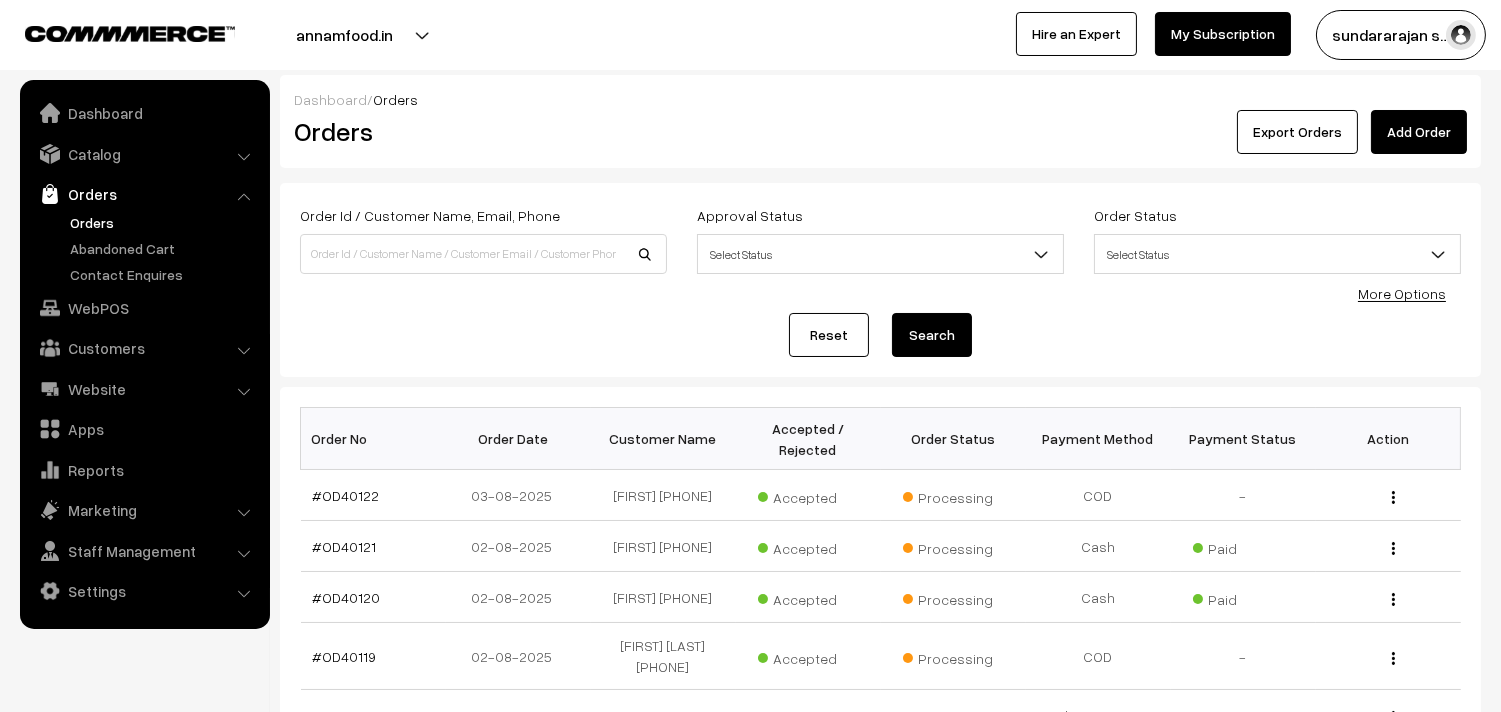click on "Orders" at bounding box center (164, 222) 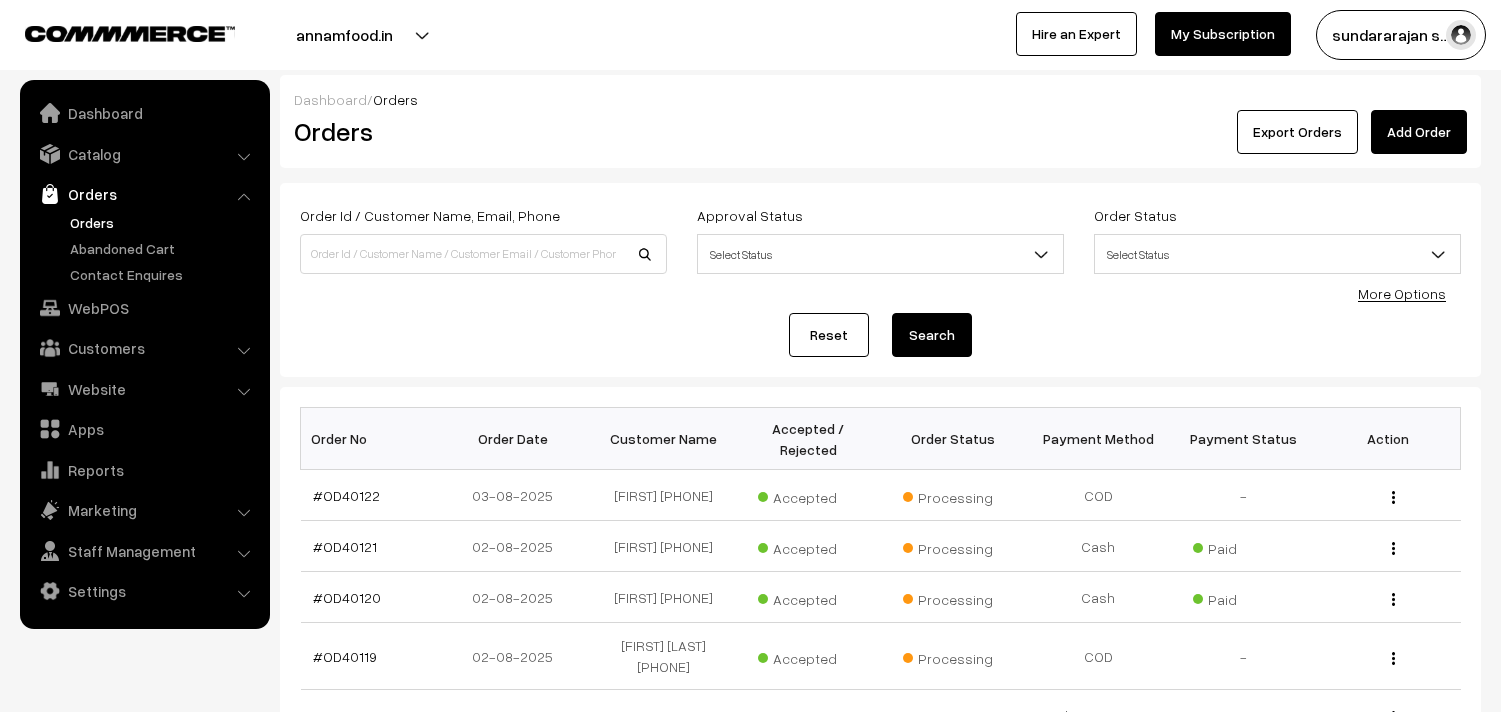 scroll, scrollTop: 0, scrollLeft: 0, axis: both 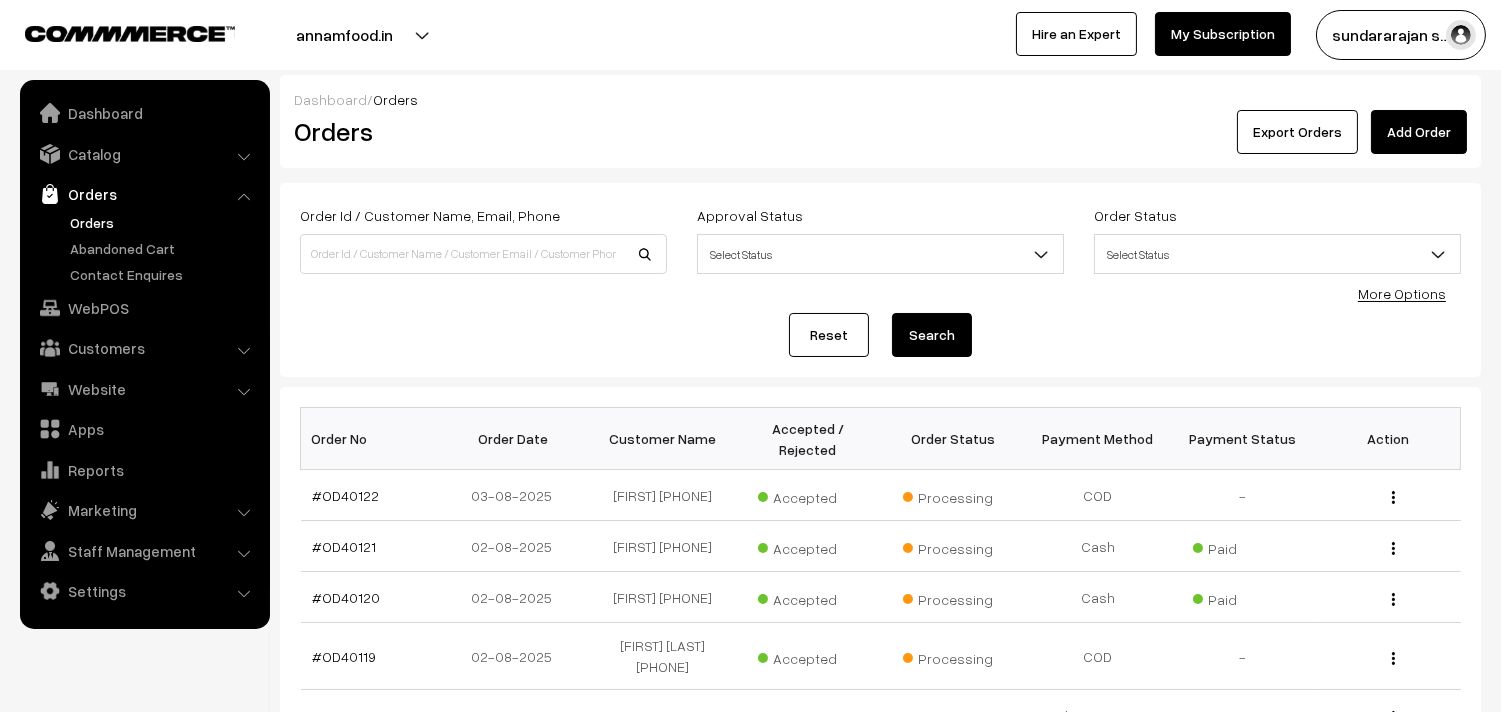 click on "Reset
Search" at bounding box center (880, 335) 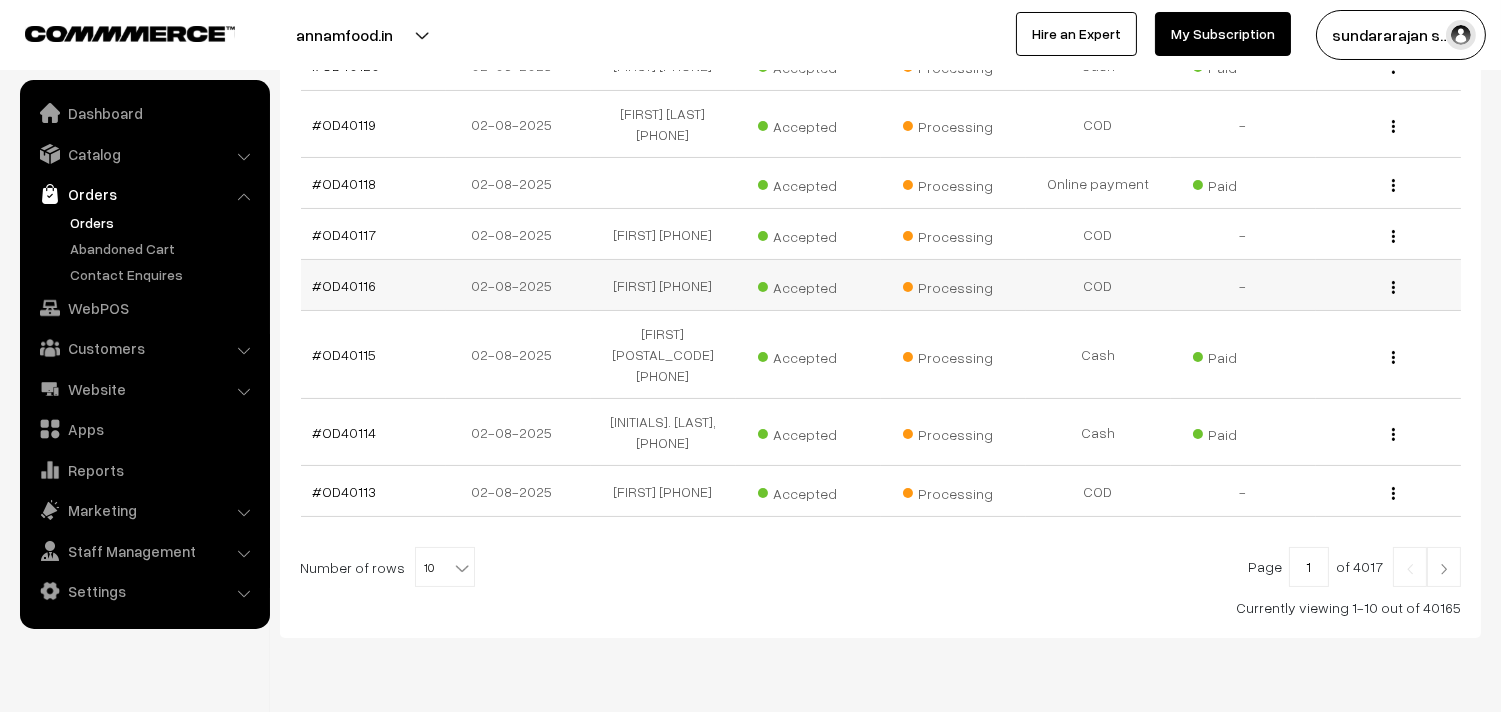 scroll, scrollTop: 633, scrollLeft: 0, axis: vertical 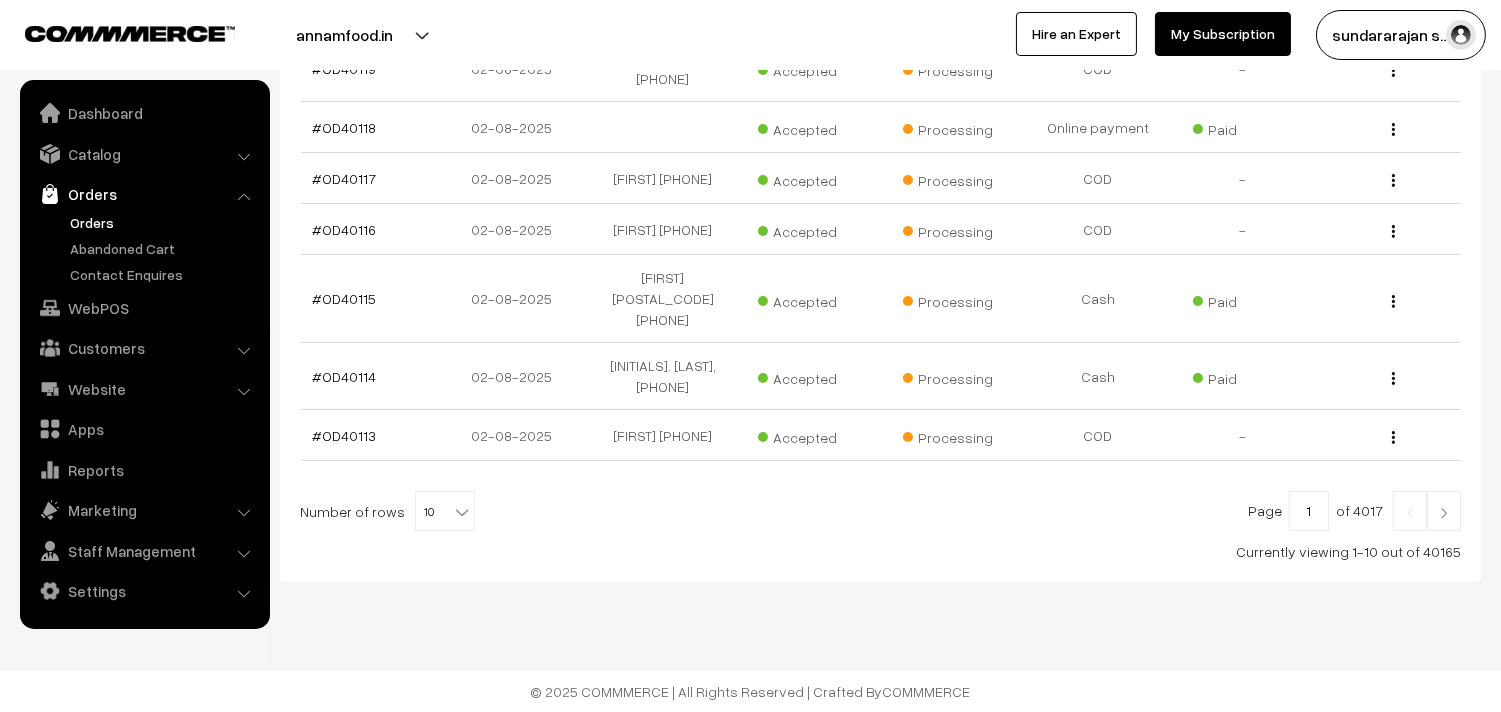 click on "10" at bounding box center [445, 512] 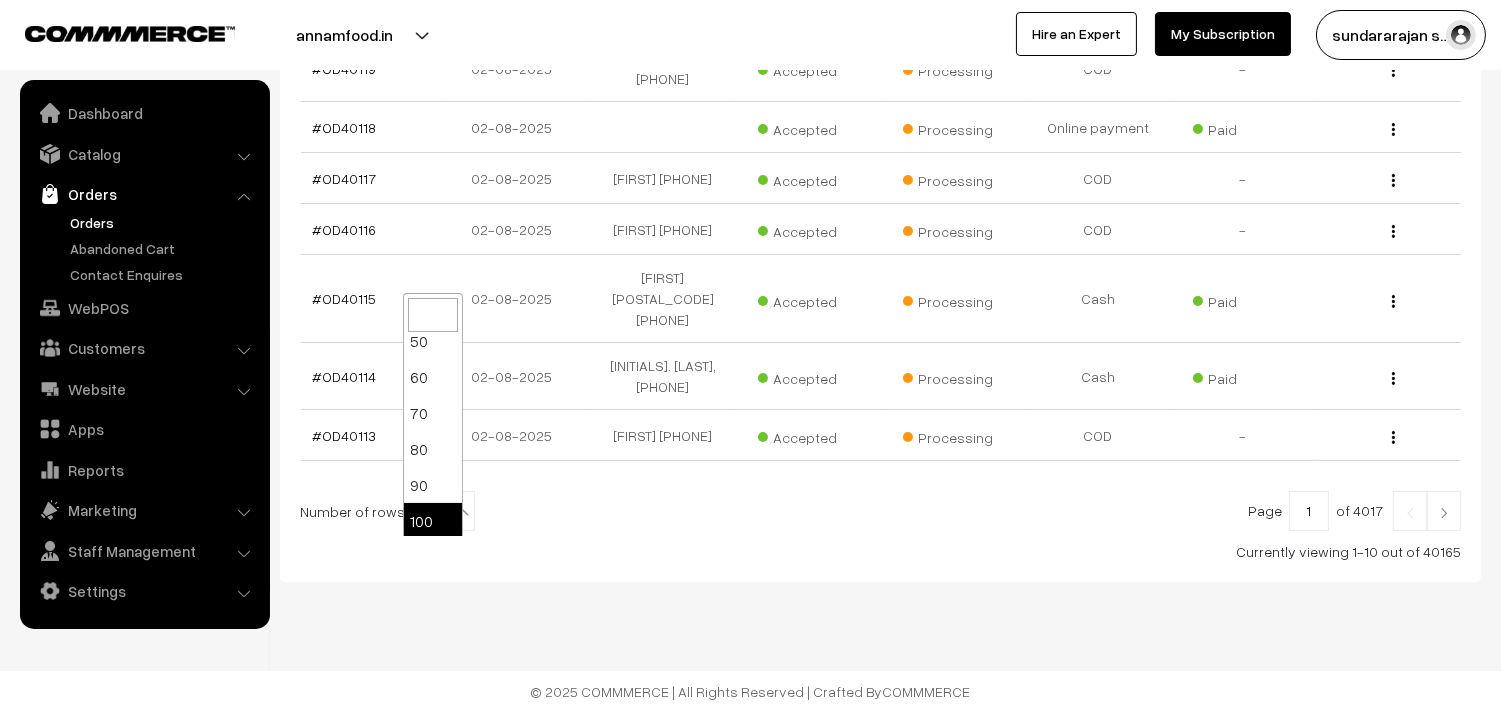 scroll, scrollTop: 160, scrollLeft: 0, axis: vertical 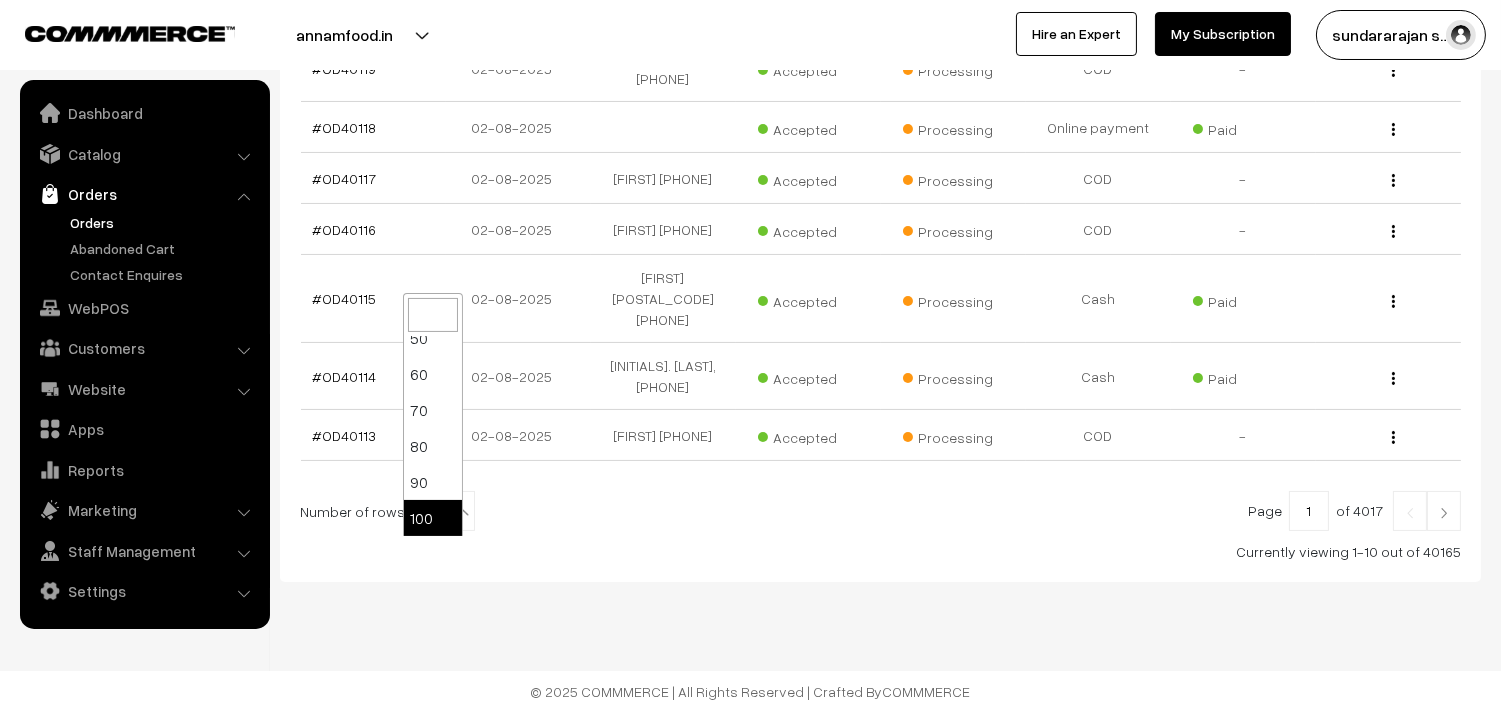 select on "100" 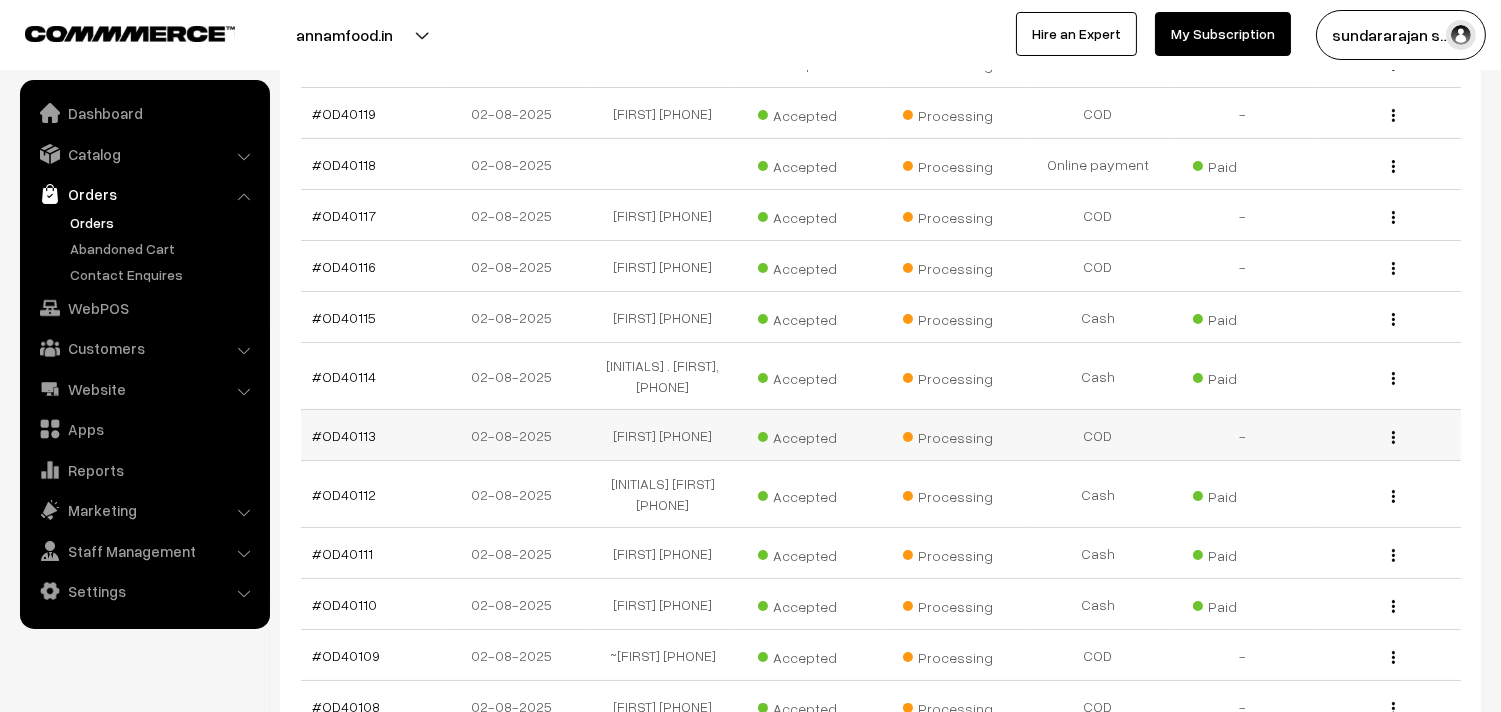 scroll, scrollTop: 666, scrollLeft: 0, axis: vertical 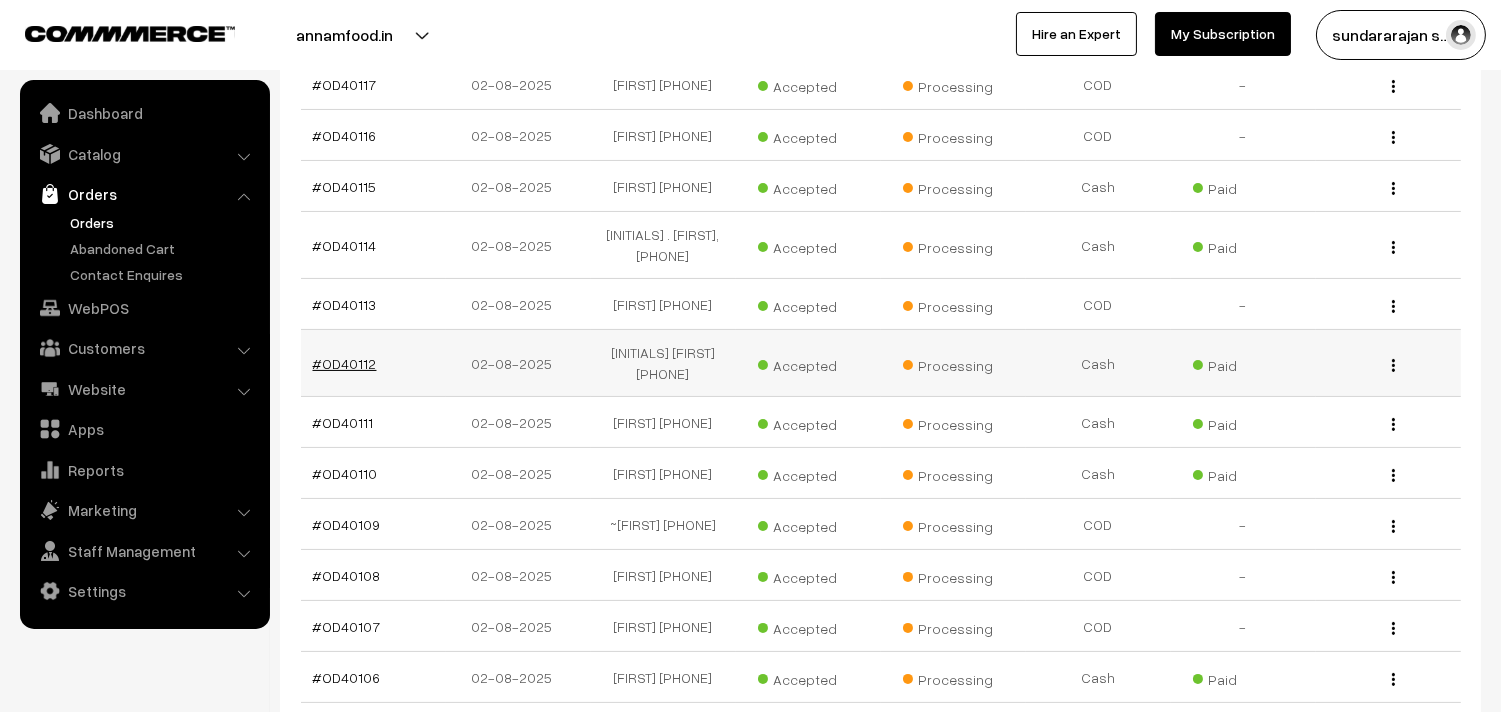 click on "#OD40112" at bounding box center [345, 363] 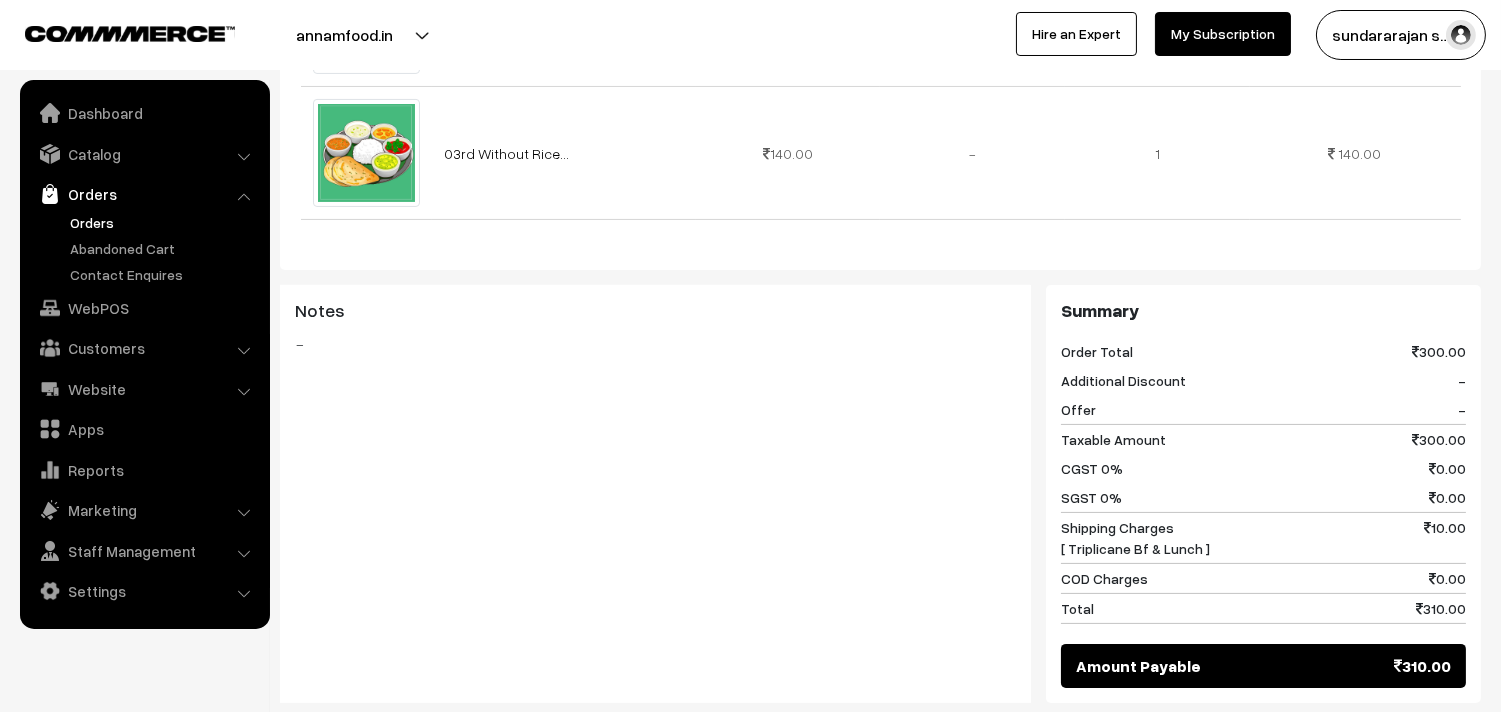 scroll, scrollTop: 777, scrollLeft: 0, axis: vertical 